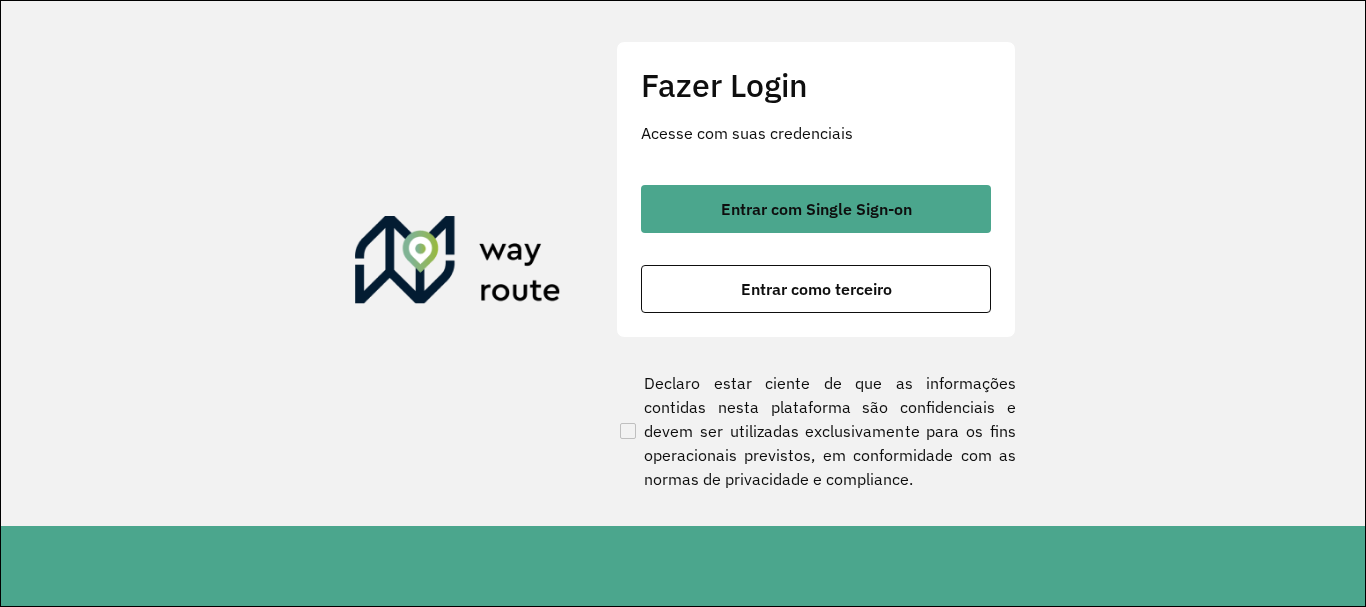 scroll, scrollTop: 0, scrollLeft: 0, axis: both 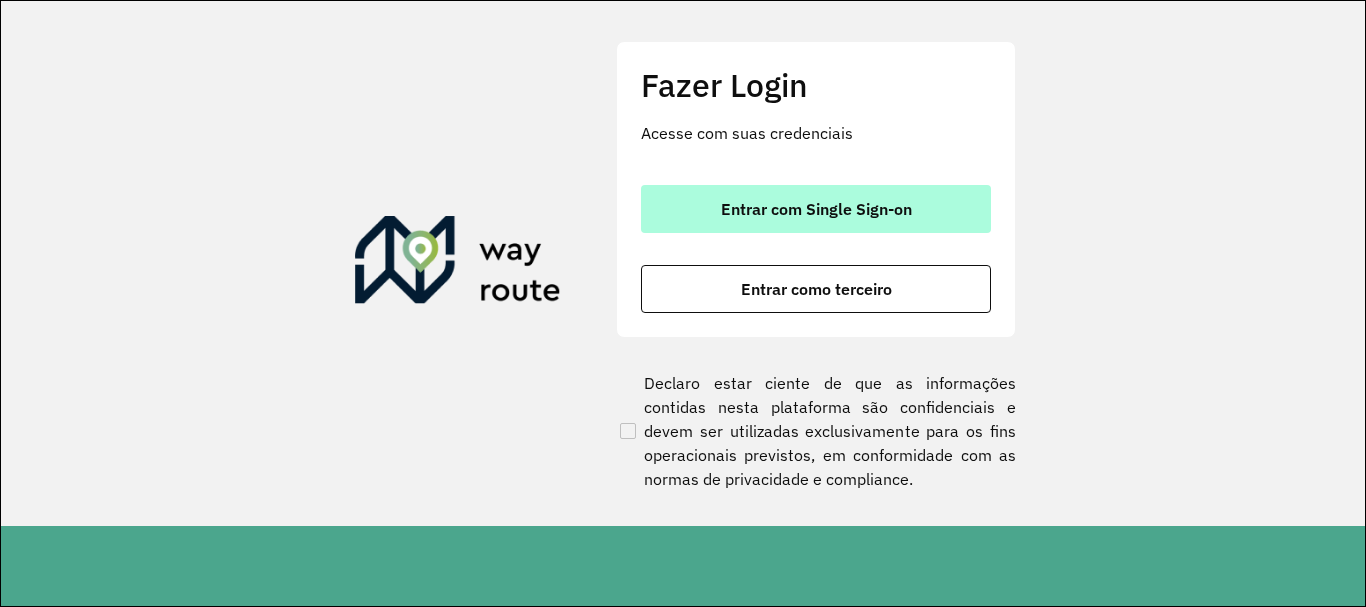 click on "Entrar com Single Sign-on" at bounding box center [816, 209] 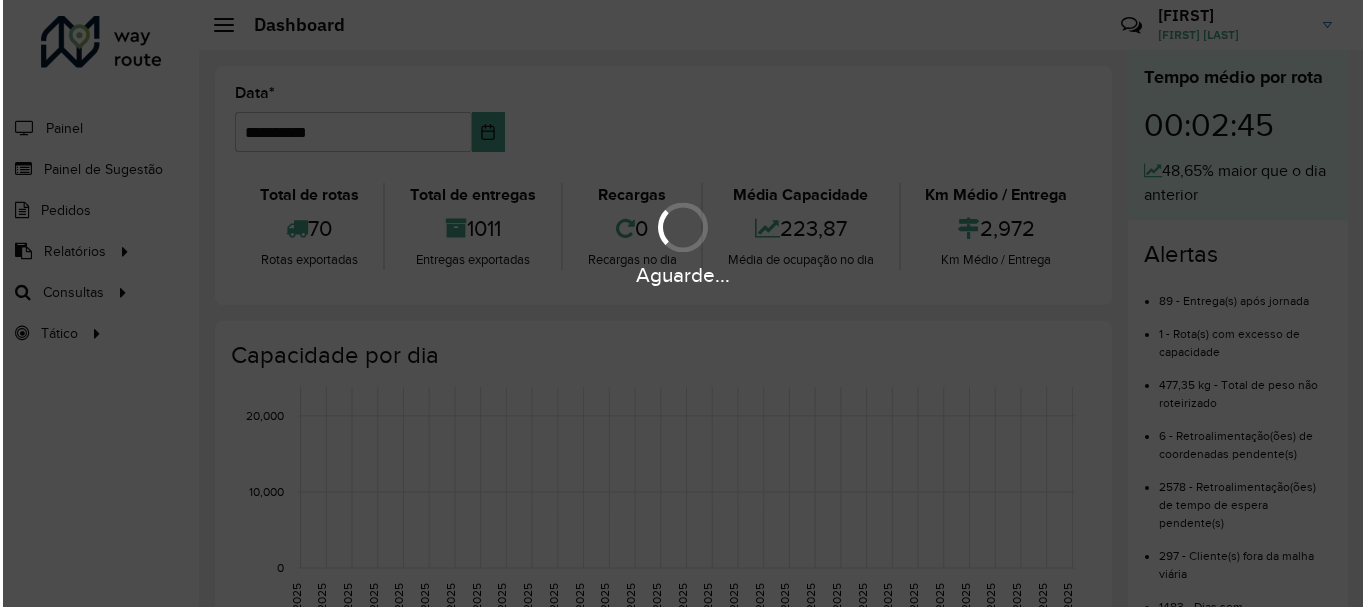 scroll, scrollTop: 0, scrollLeft: 0, axis: both 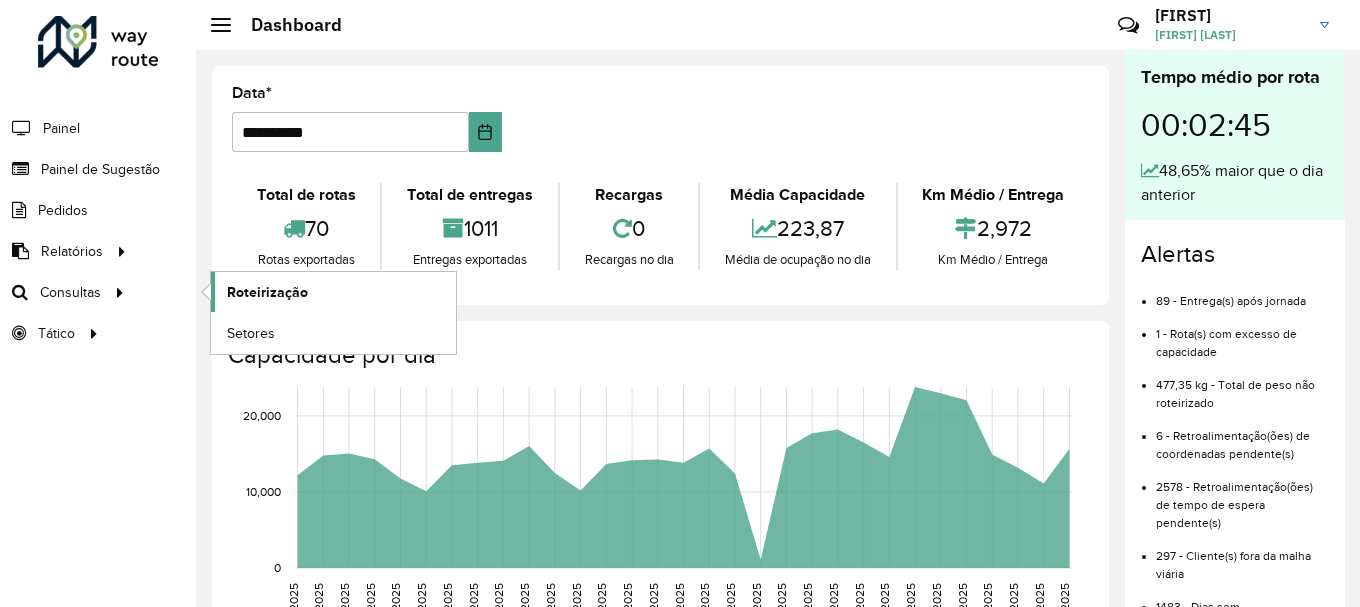 click on "Roteirização" 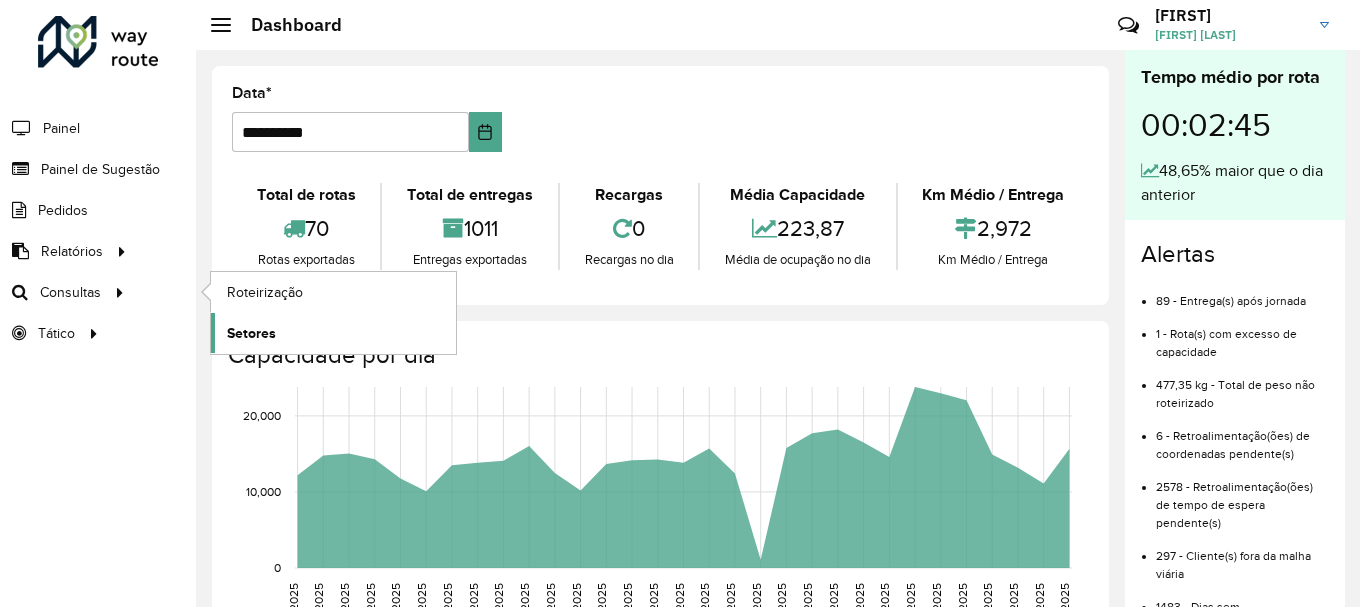 click on "Setores" 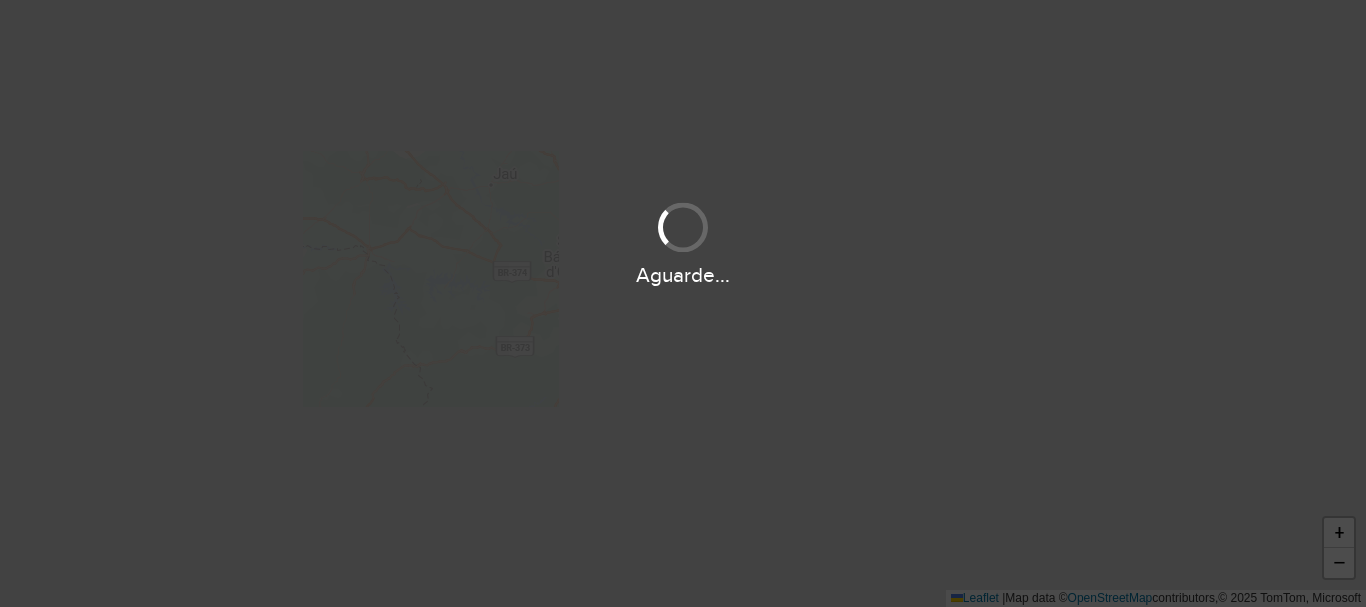 scroll, scrollTop: 0, scrollLeft: 0, axis: both 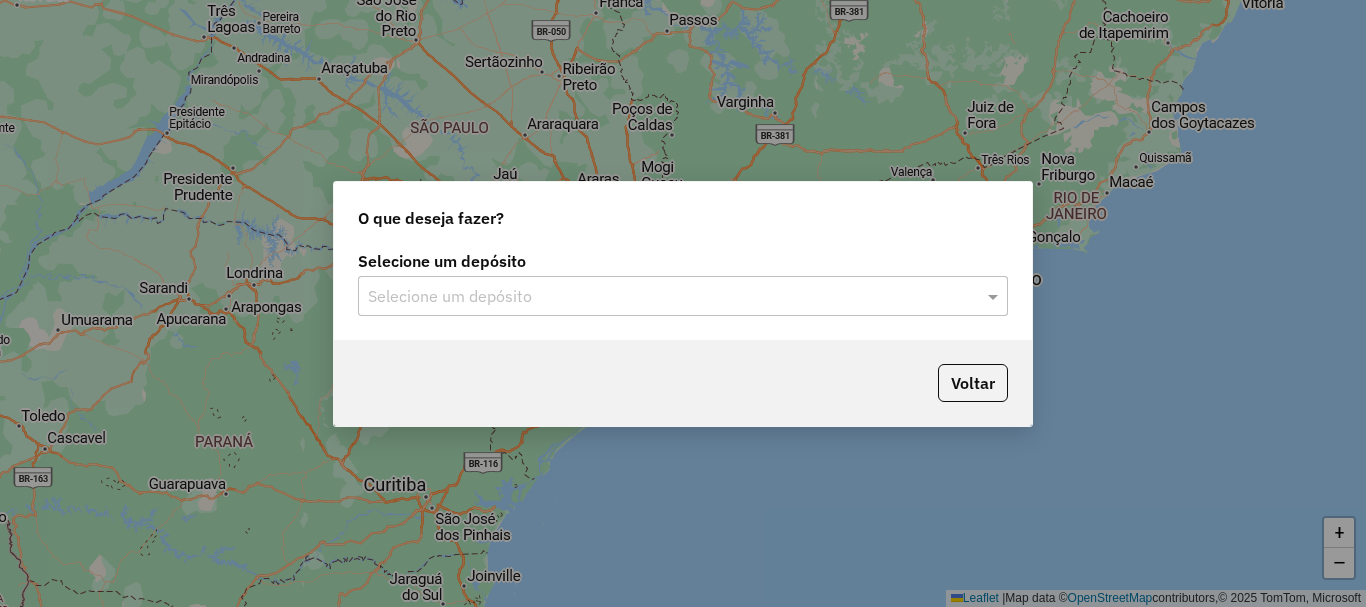 click 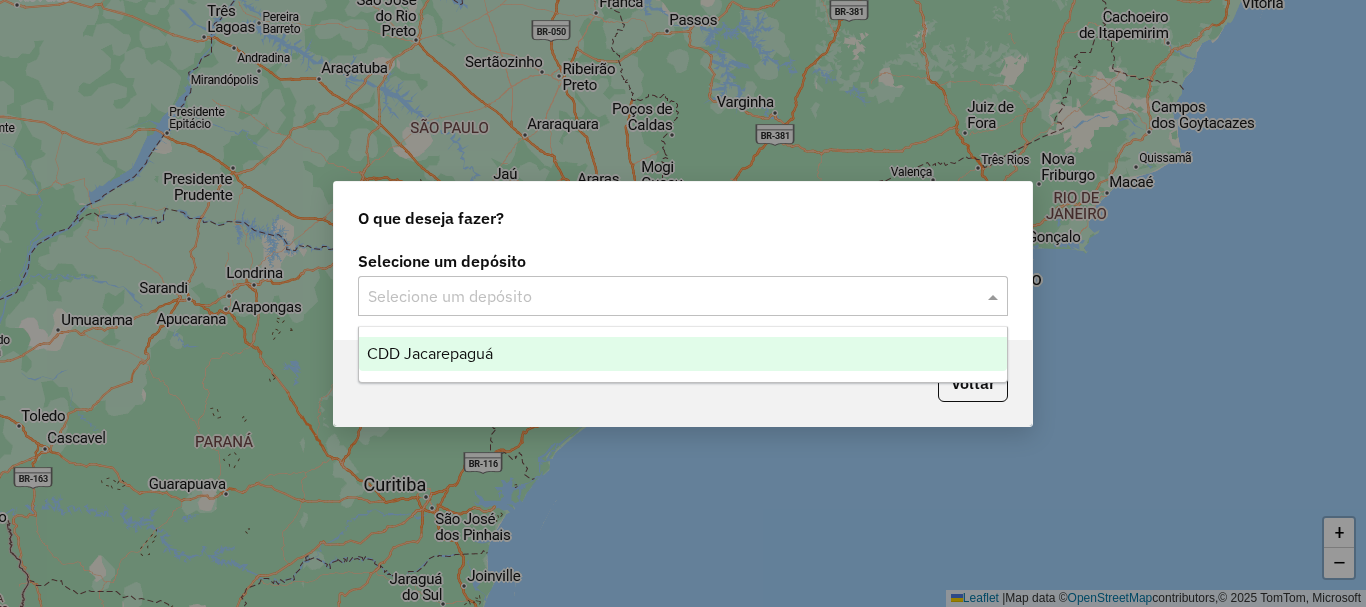 click on "CDD Jacarepaguá" at bounding box center [683, 354] 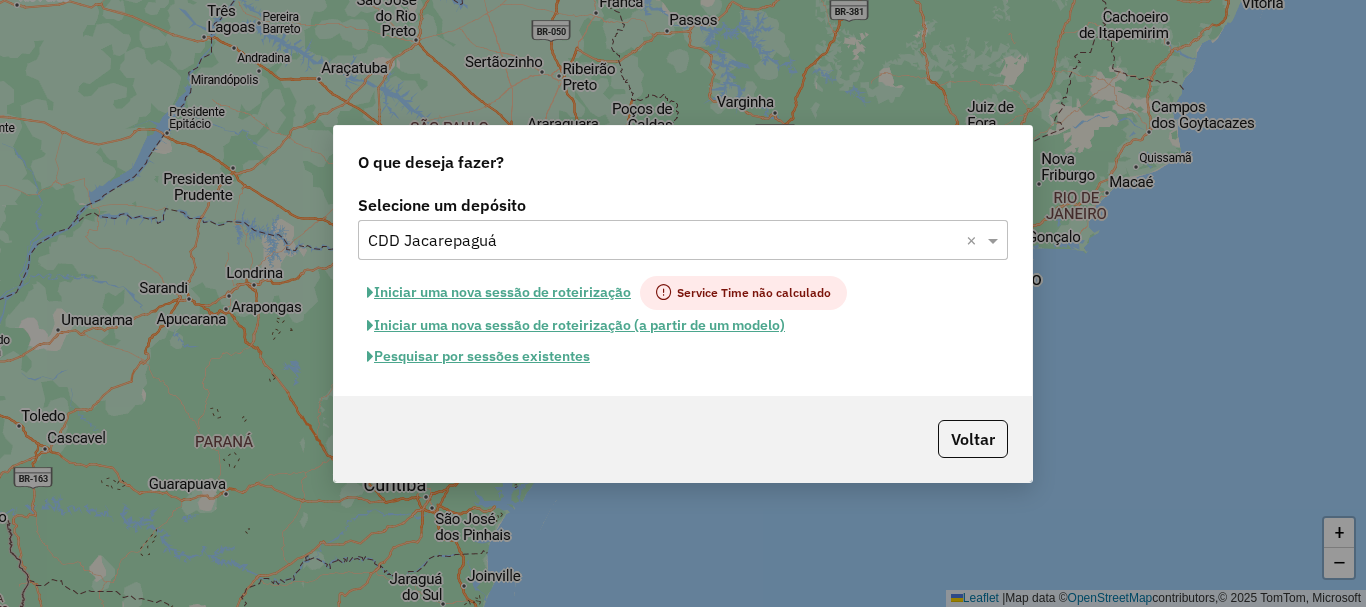 click on "Iniciar uma nova sessão de roteirização (a partir de um modelo)" 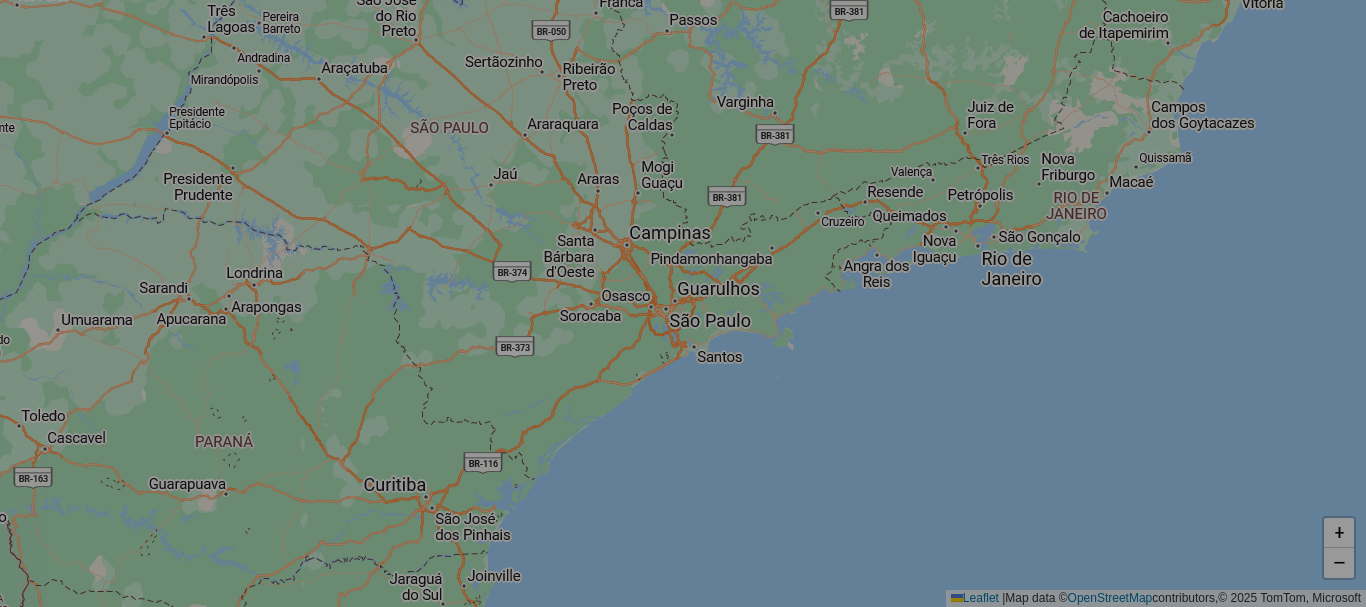 select on "*" 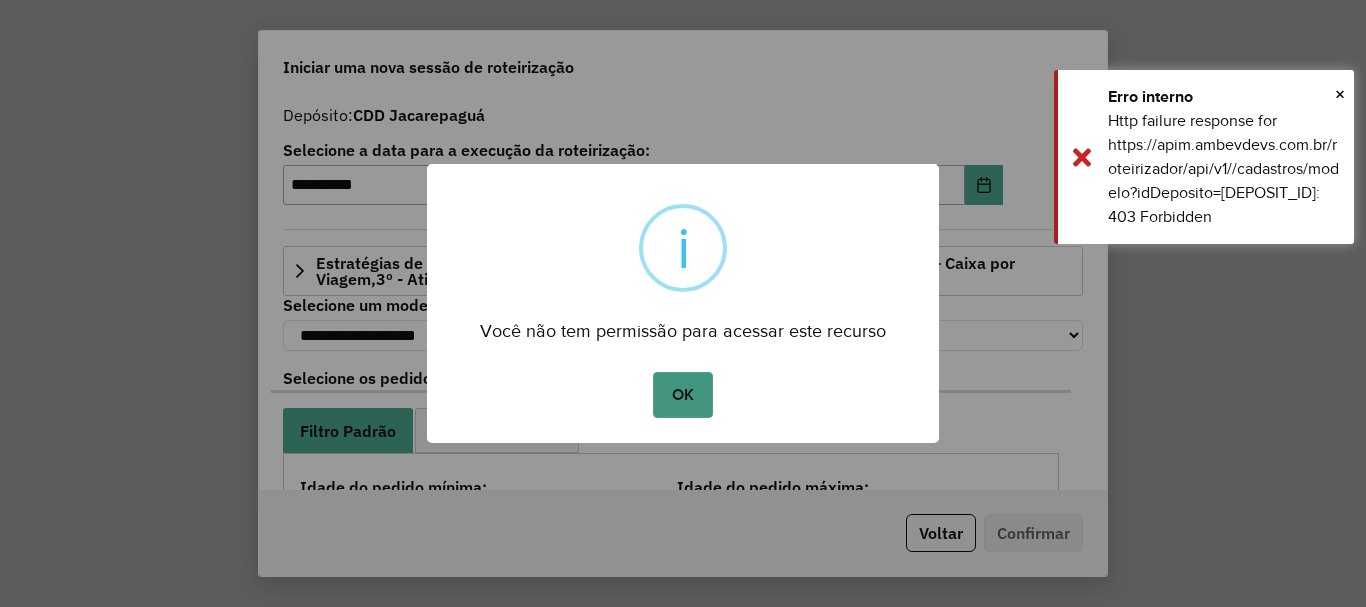 click on "OK" at bounding box center [682, 395] 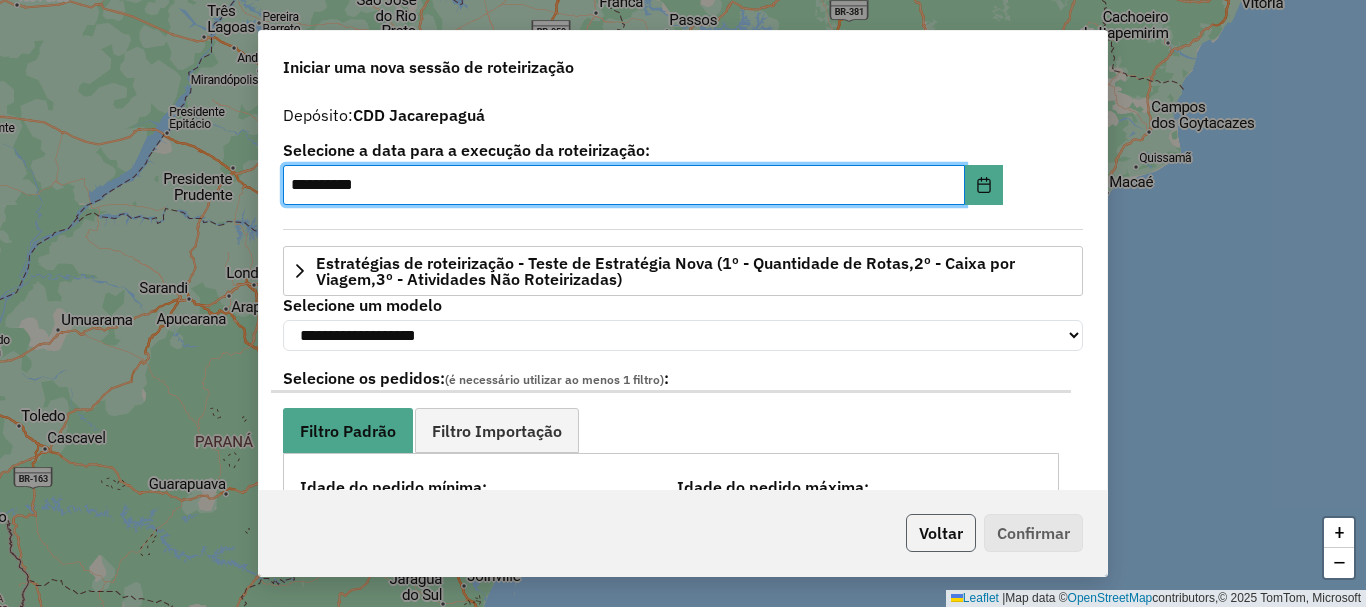 click on "Voltar" 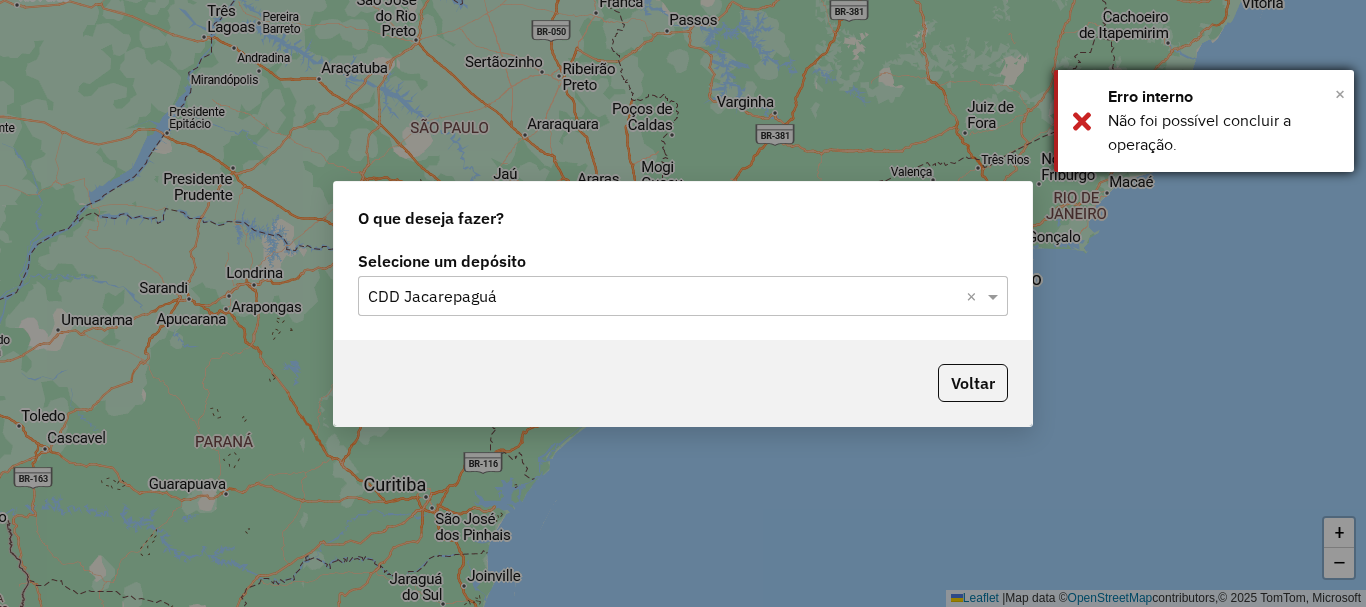 click on "×" at bounding box center (1340, 94) 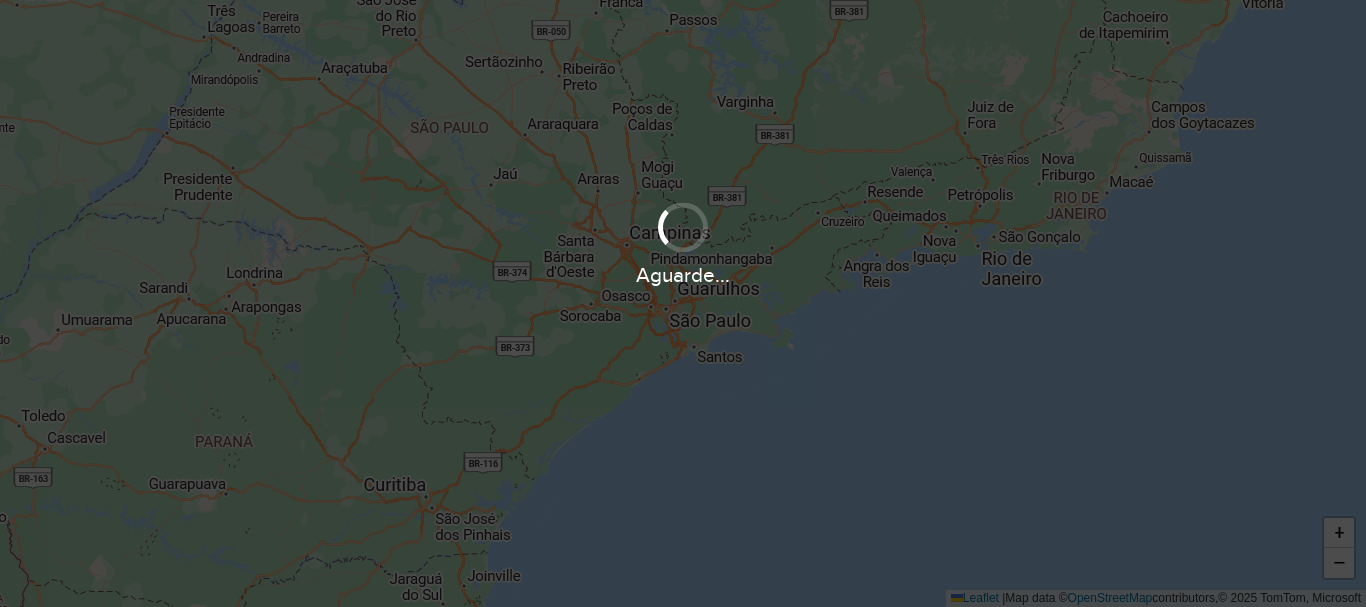 scroll, scrollTop: 0, scrollLeft: 0, axis: both 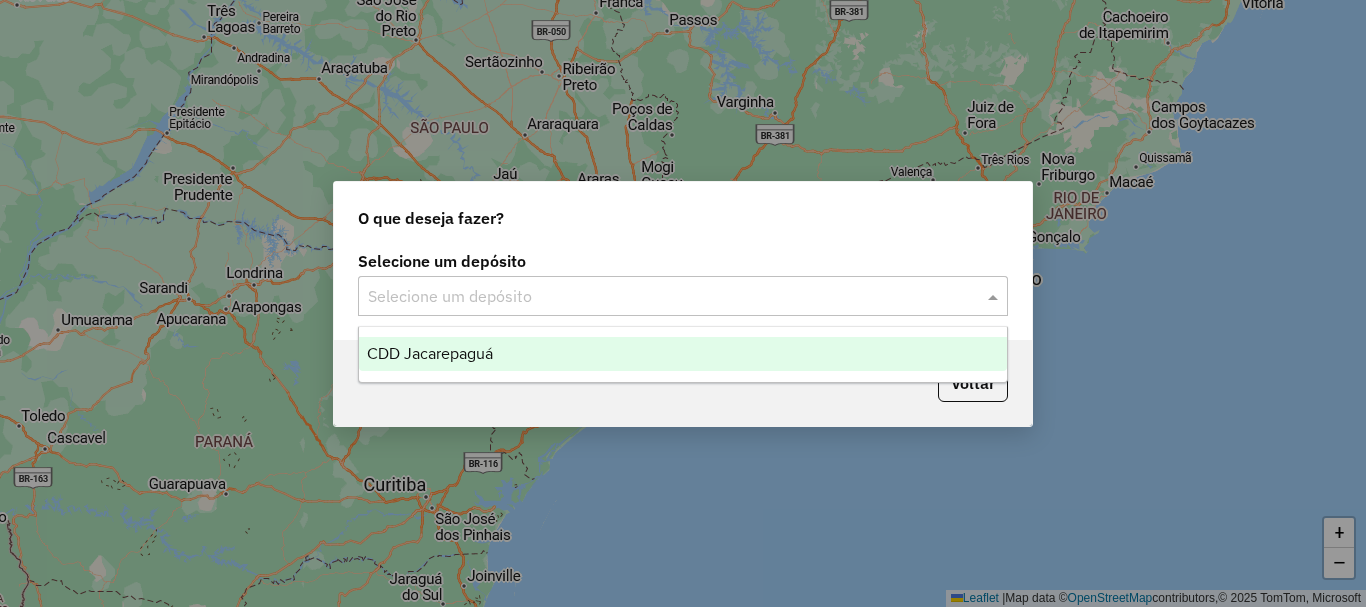 click 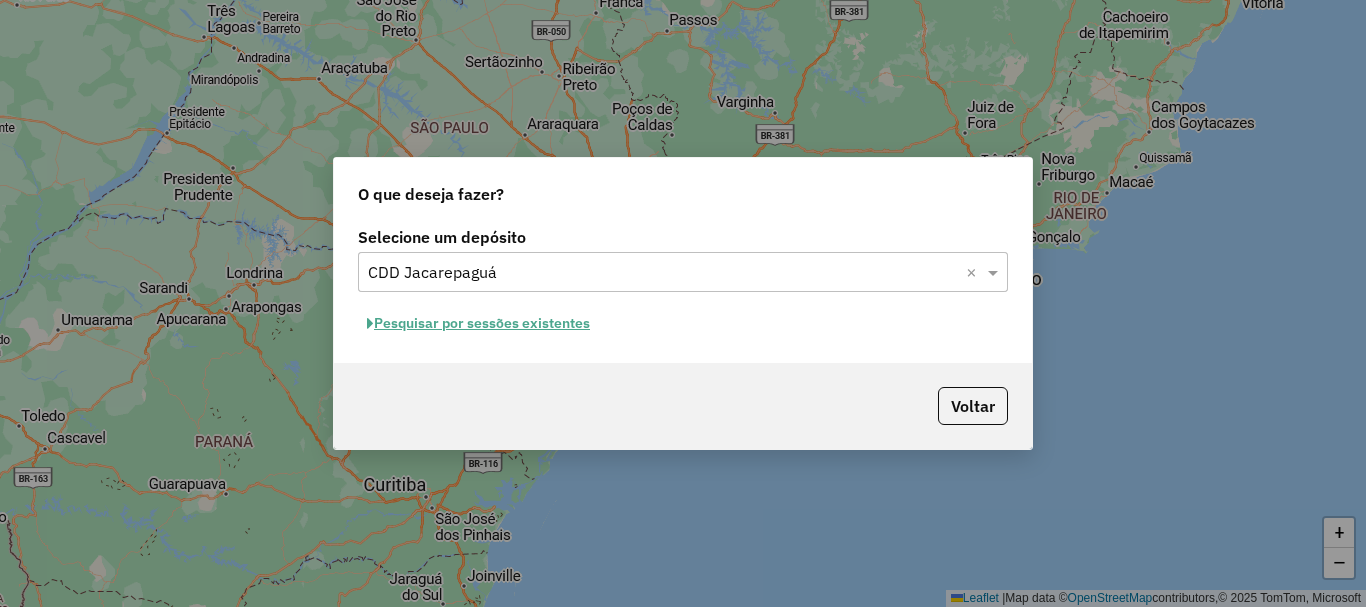click on "Pesquisar por sessões existentes" 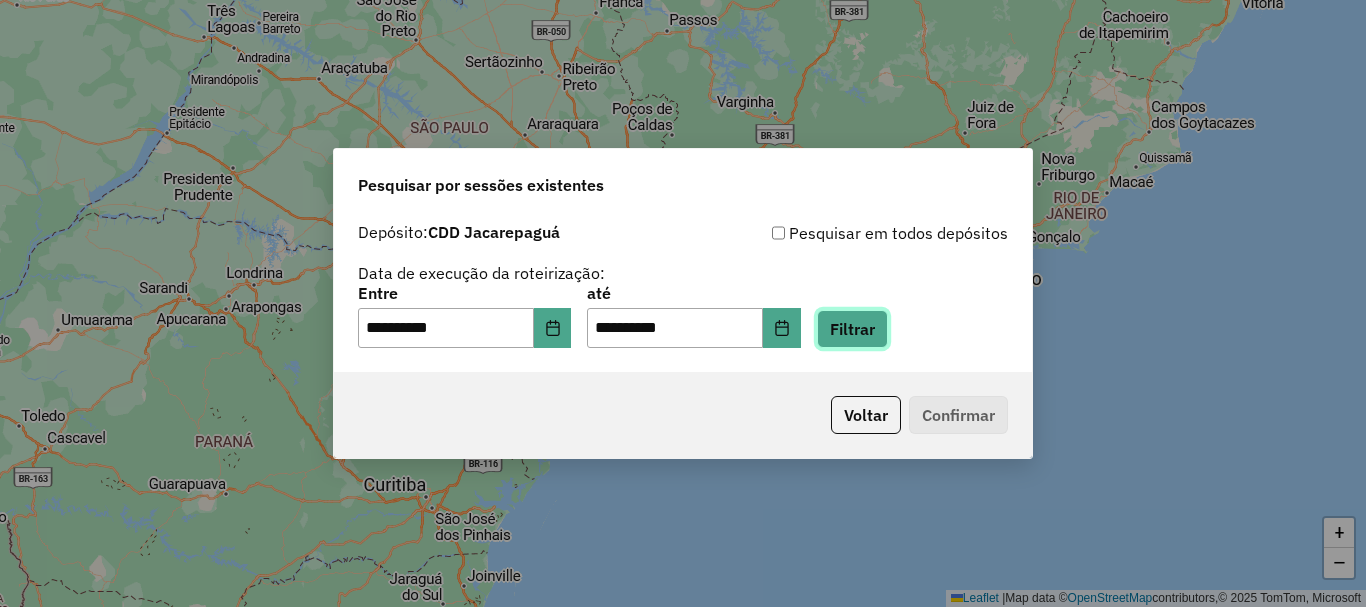 click on "Filtrar" 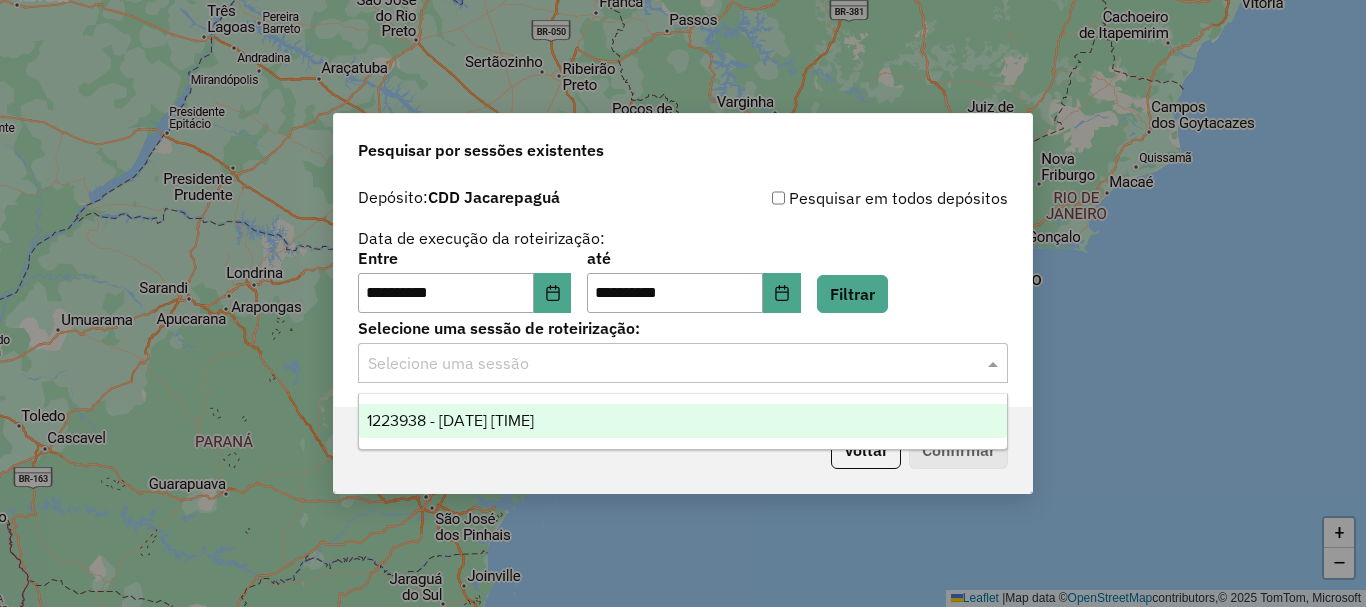 click 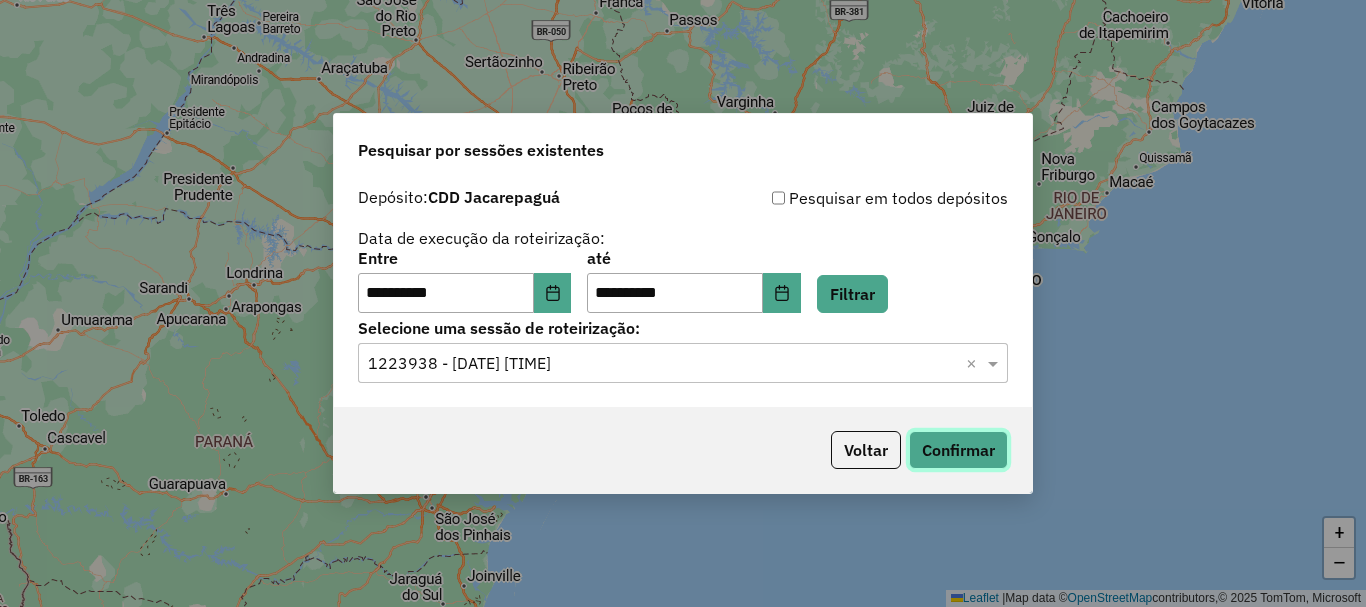 click on "Confirmar" 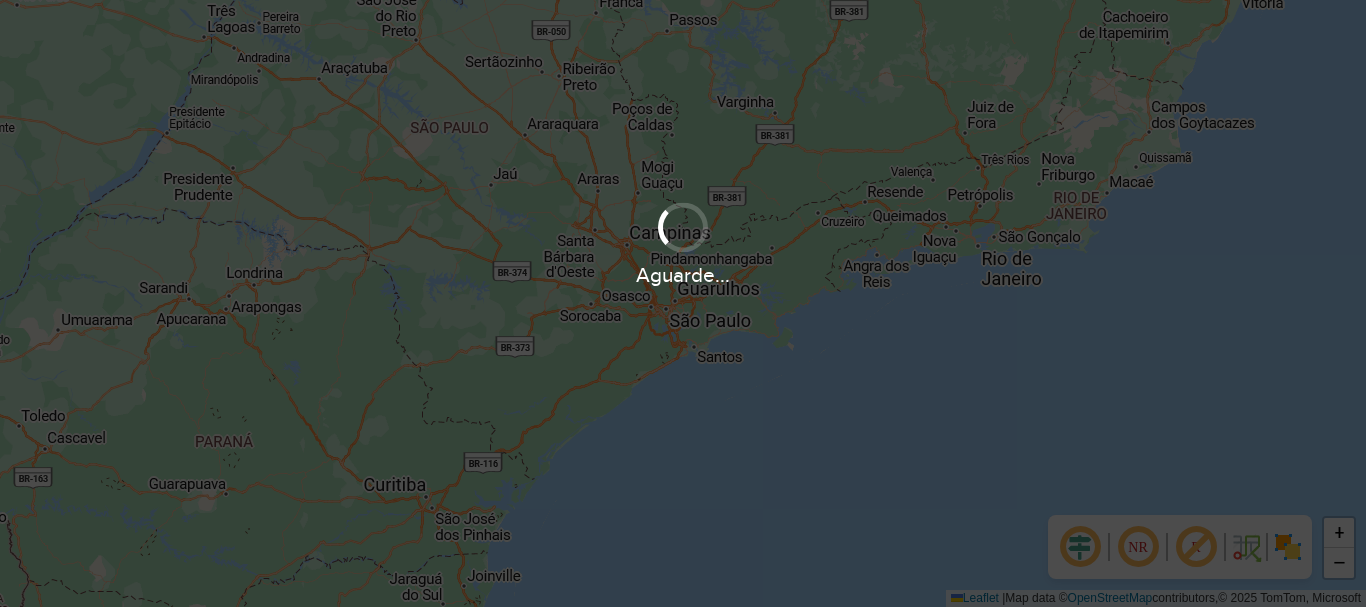 scroll, scrollTop: 0, scrollLeft: 0, axis: both 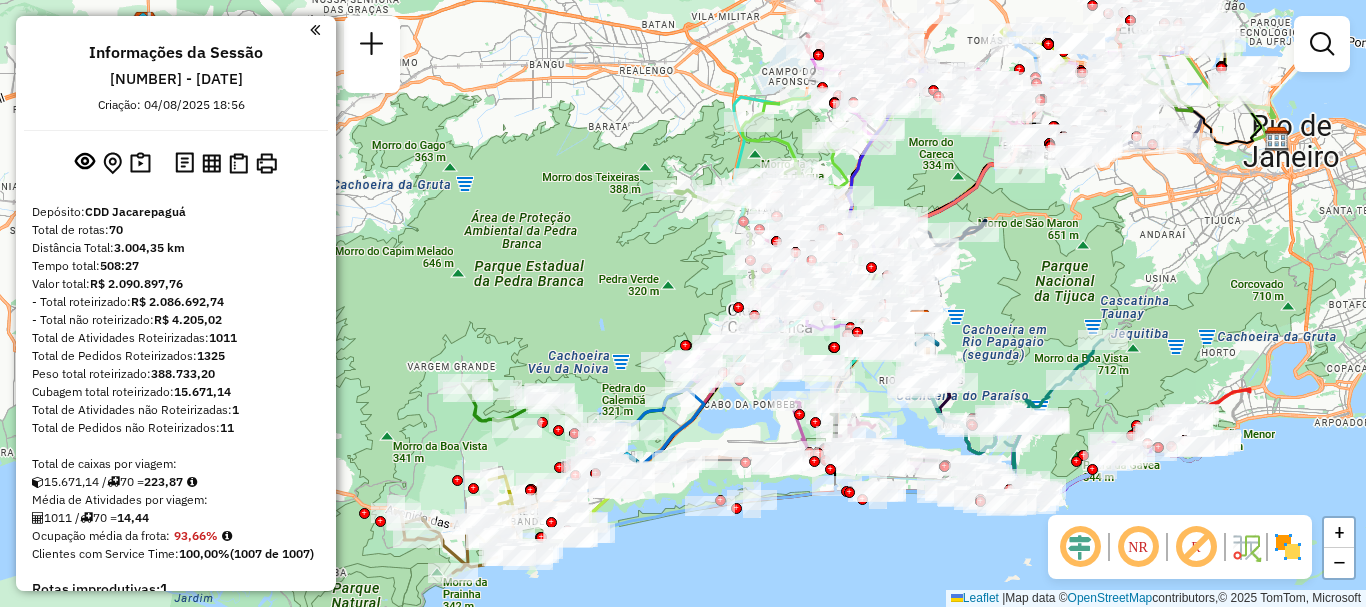 drag, startPoint x: 897, startPoint y: 387, endPoint x: 1056, endPoint y: 319, distance: 172.93062 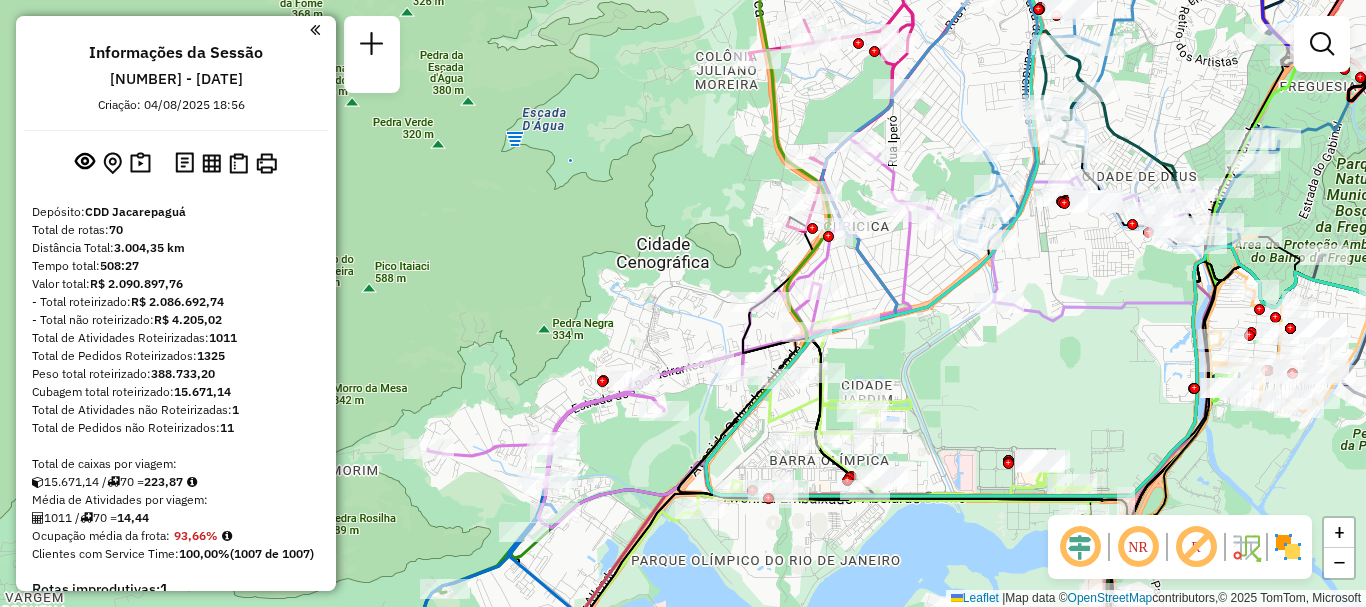 drag, startPoint x: 875, startPoint y: 359, endPoint x: 1024, endPoint y: 326, distance: 152.61061 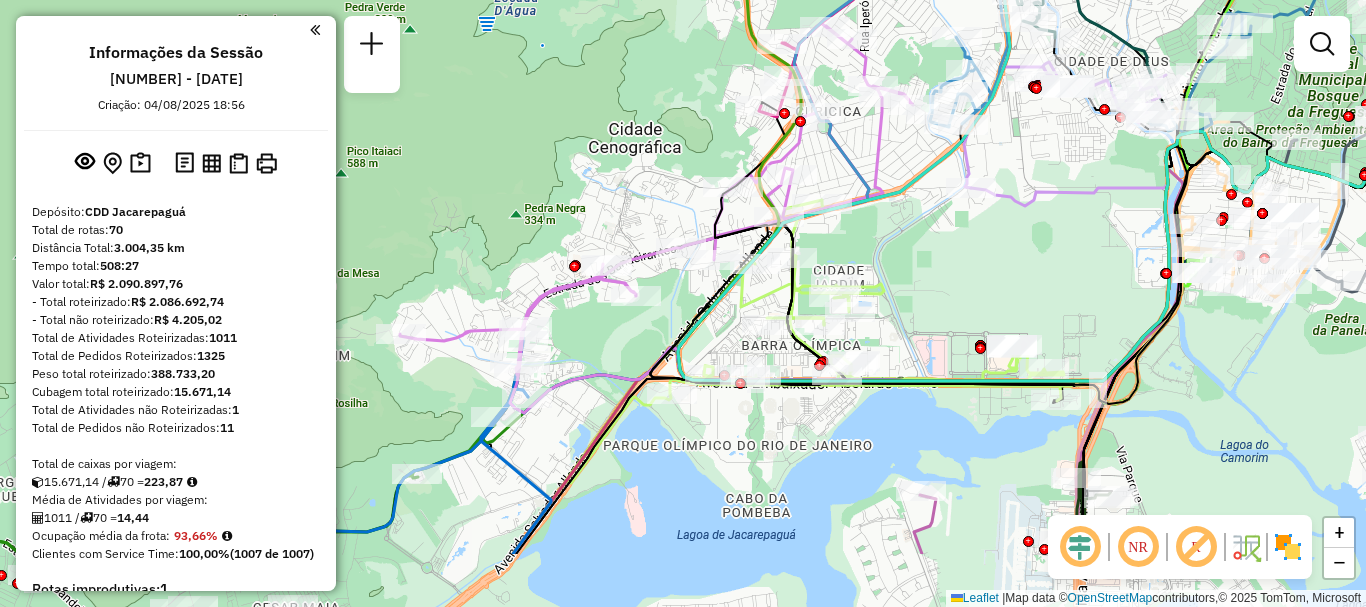 drag, startPoint x: 949, startPoint y: 396, endPoint x: 913, endPoint y: 283, distance: 118.595955 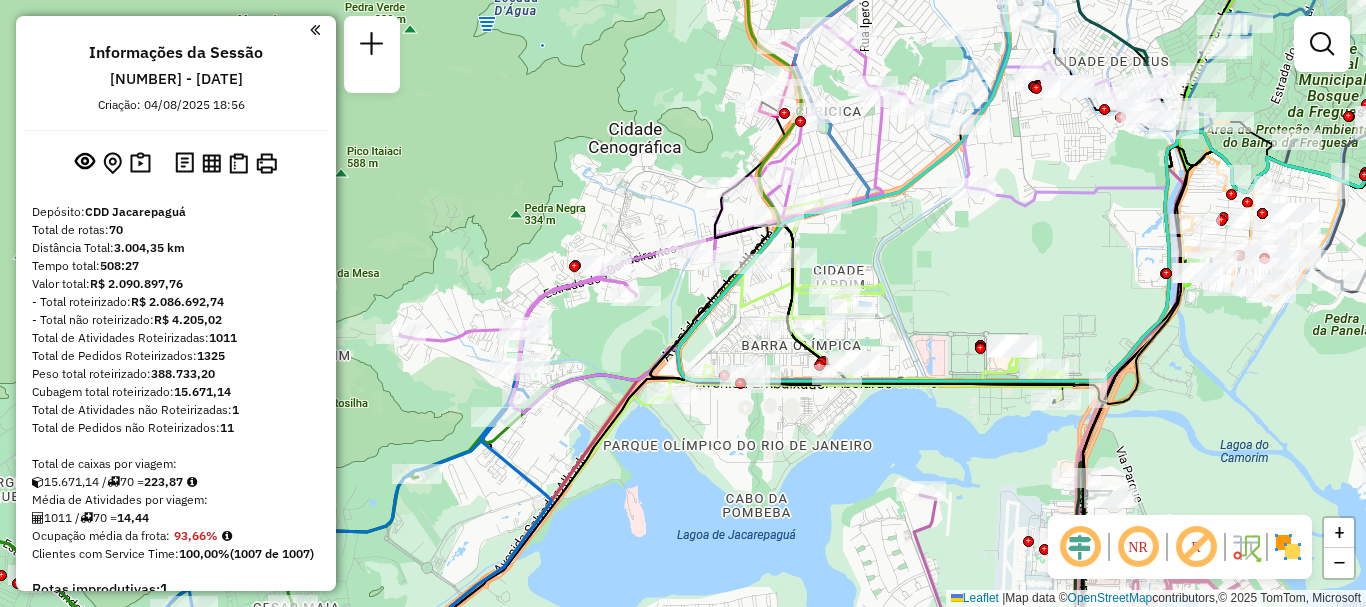 click on "Janela de atendimento Grade de atendimento Capacidade Transportadoras Veículos Cliente Pedidos  Rotas Selecione os dias de semana para filtrar as janelas de atendimento  Seg   Ter   Qua   Qui   Sex   Sáb   Dom  Informe o período da janela de atendimento: De: Até:  Filtrar exatamente a janela do cliente  Considerar janela de atendimento padrão  Selecione os dias de semana para filtrar as grades de atendimento  Seg   Ter   Qua   Qui   Sex   Sáb   Dom   Considerar clientes sem dia de atendimento cadastrado  Clientes fora do dia de atendimento selecionado Filtrar as atividades entre os valores definidos abaixo:  Peso mínimo:   Peso máximo:   Cubagem mínima:   Cubagem máxima:   De:   Até:  Filtrar as atividades entre o tempo de atendimento definido abaixo:  De:   Até:   Considerar capacidade total dos clientes não roteirizados Transportadora: Selecione um ou mais itens Tipo de veículo: Selecione um ou mais itens Veículo: Selecione um ou mais itens Motorista: Selecione um ou mais itens Nome: Rótulo:" 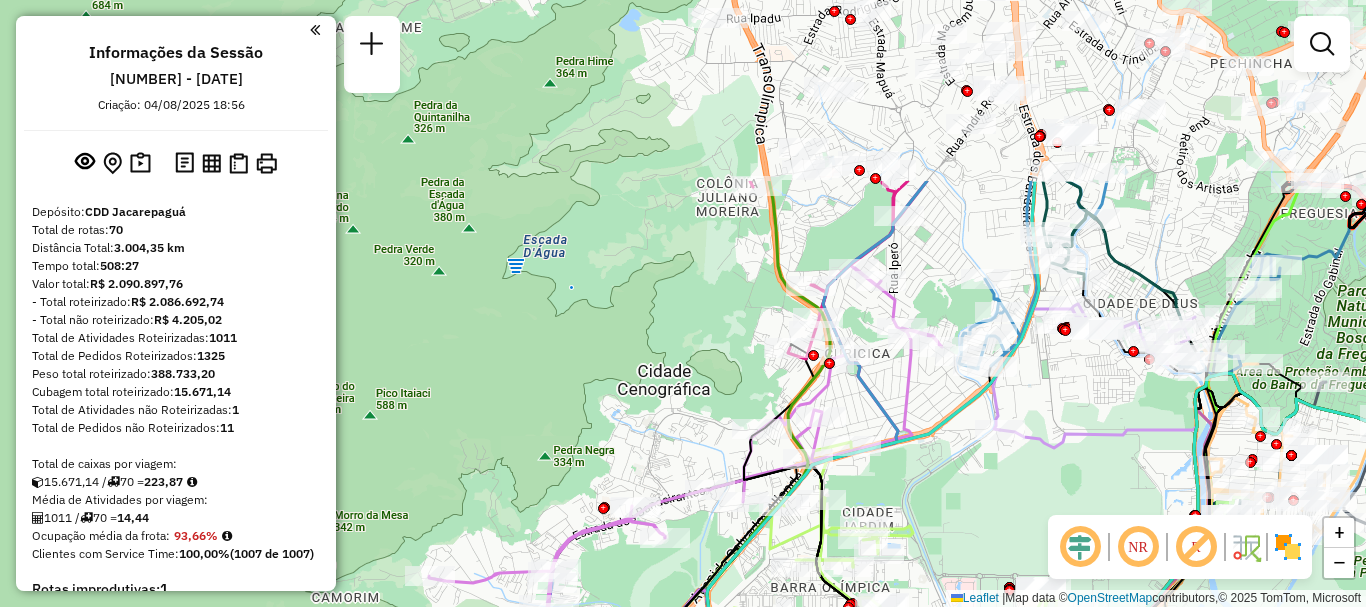 drag, startPoint x: 917, startPoint y: 204, endPoint x: 946, endPoint y: 455, distance: 252.66974 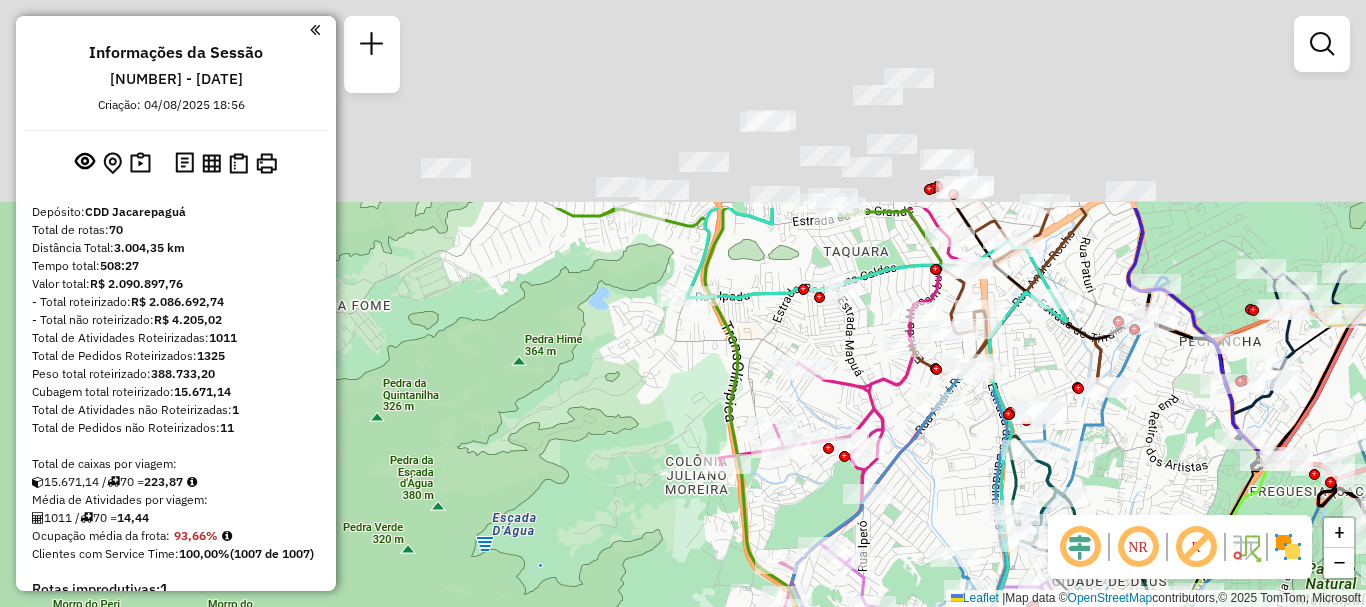 drag, startPoint x: 954, startPoint y: 175, endPoint x: 943, endPoint y: 437, distance: 262.2308 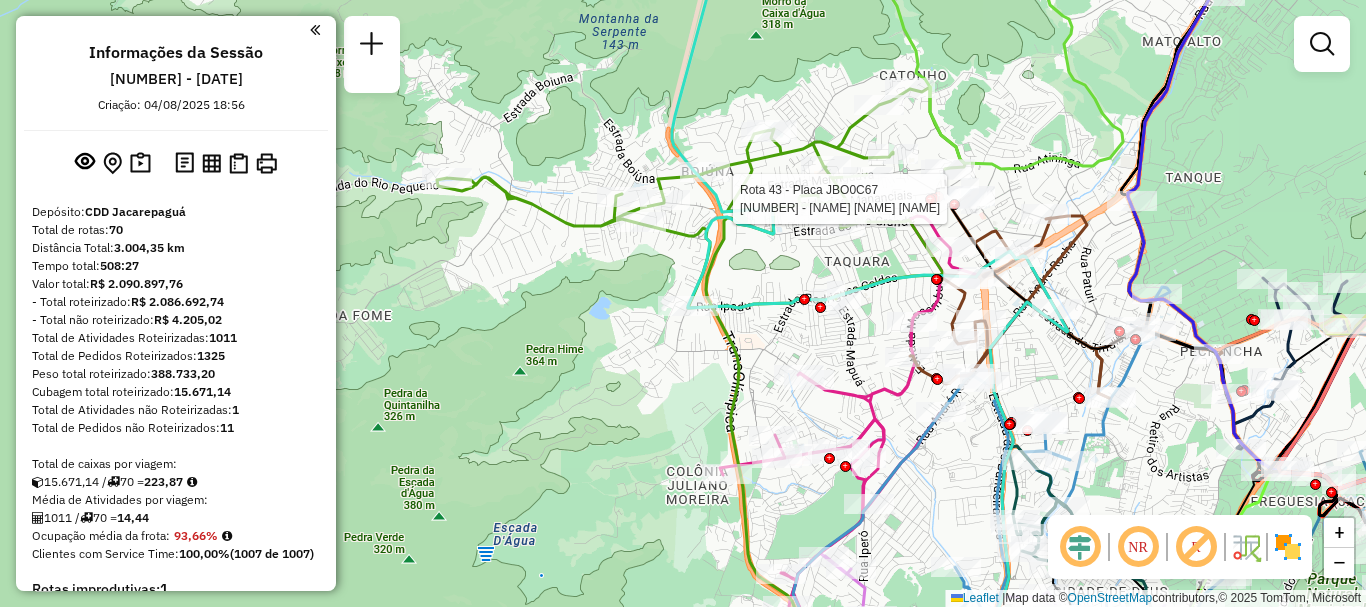 select on "**********" 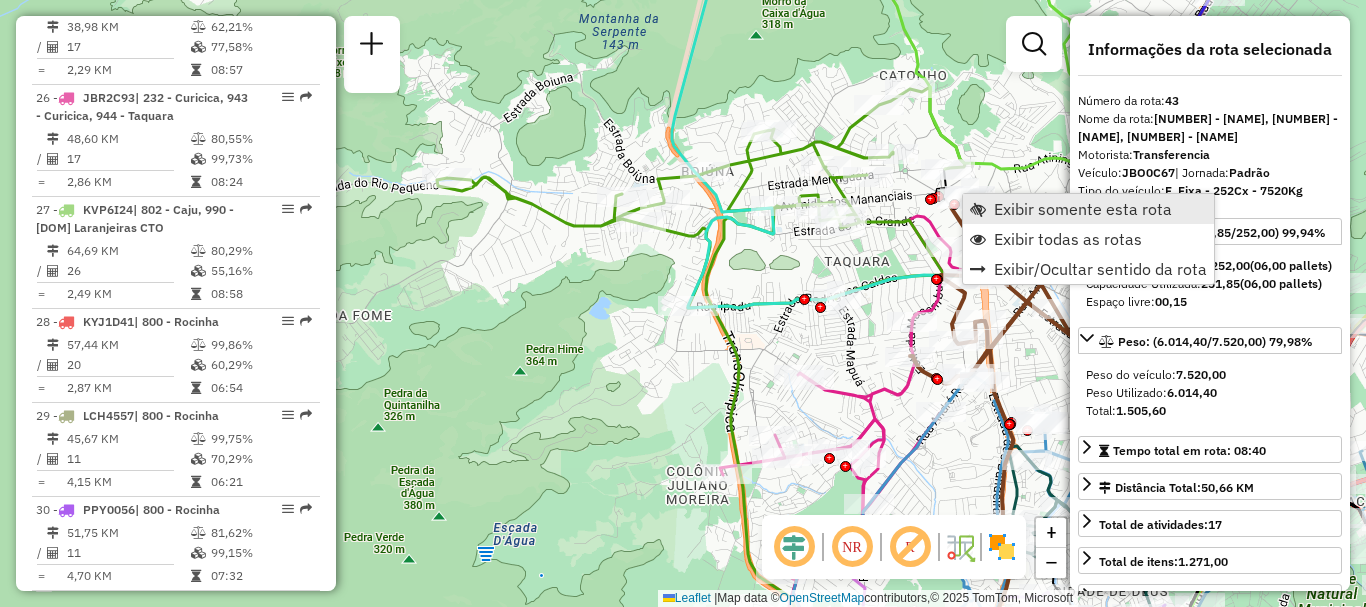 scroll, scrollTop: 5740, scrollLeft: 0, axis: vertical 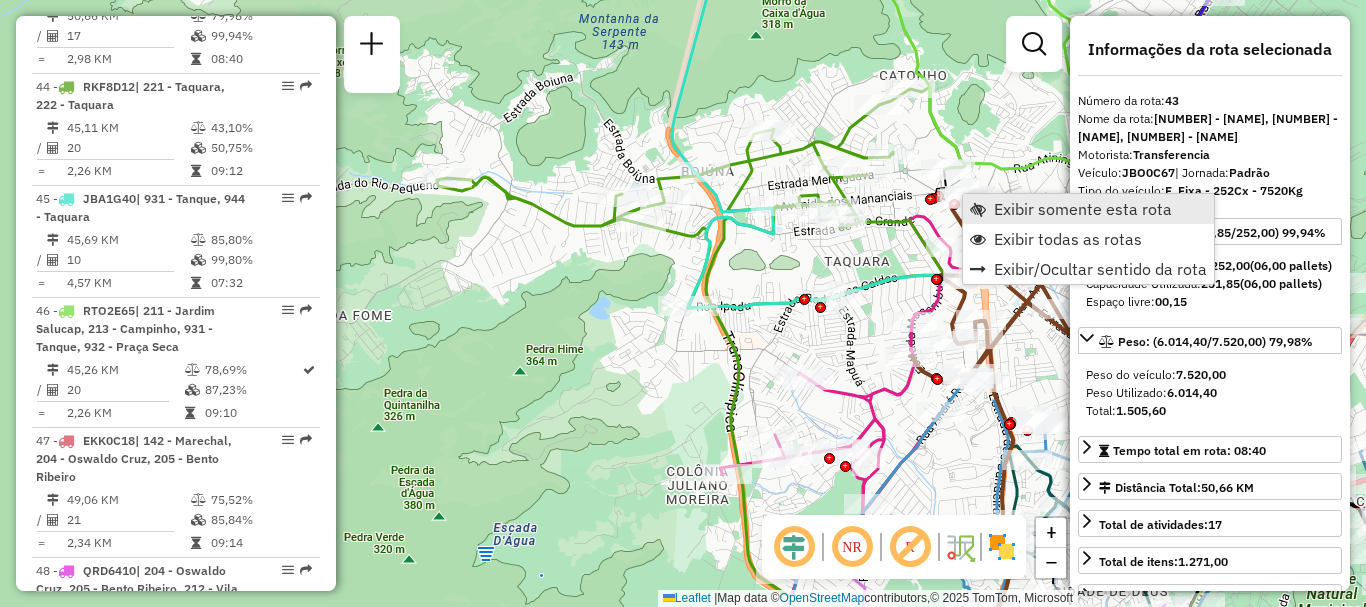click at bounding box center [978, 209] 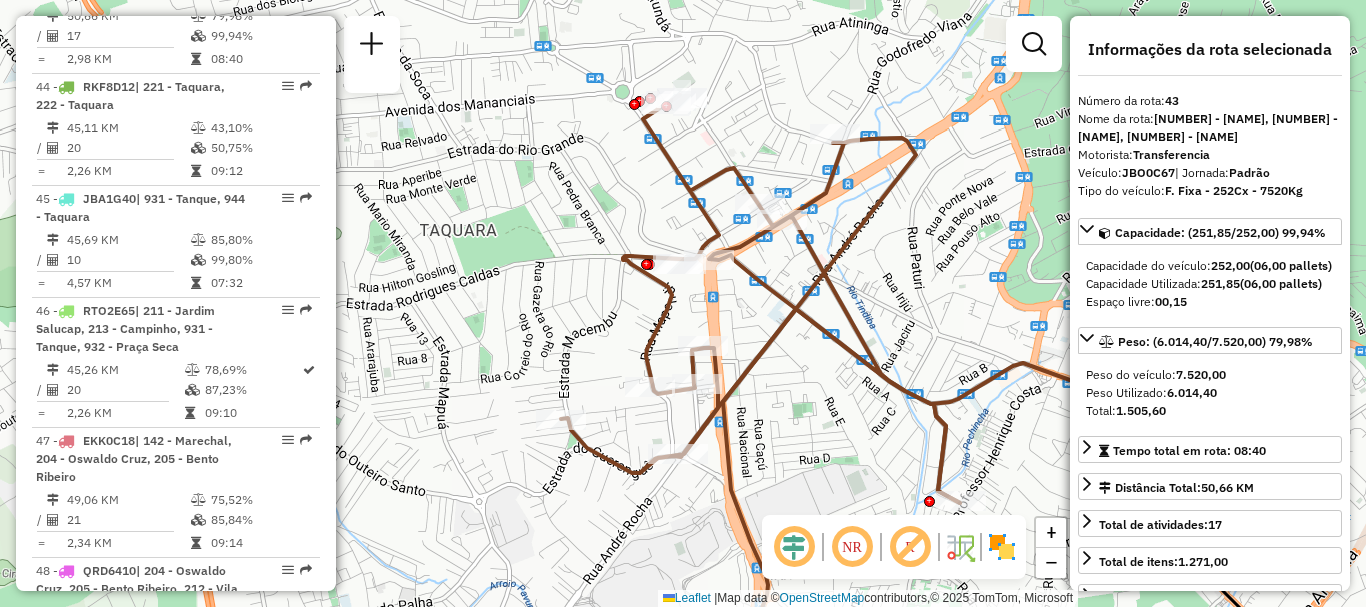 drag, startPoint x: 693, startPoint y: 133, endPoint x: 825, endPoint y: 277, distance: 195.34584 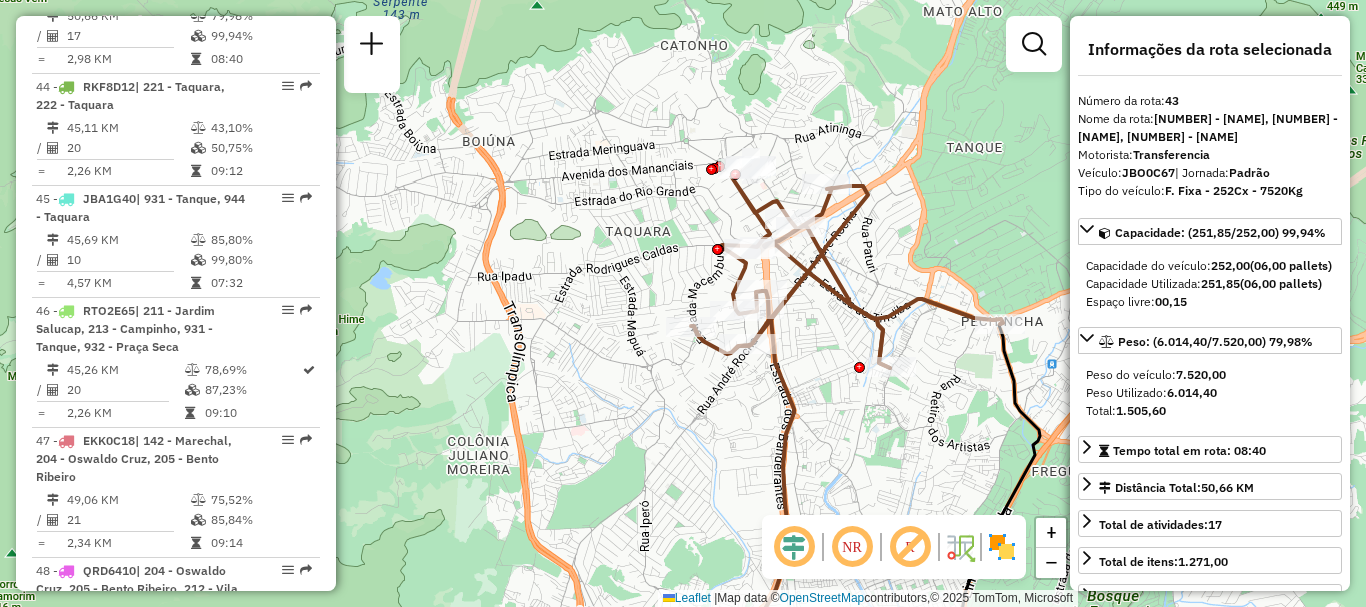 drag, startPoint x: 579, startPoint y: 221, endPoint x: 726, endPoint y: 229, distance: 147.21753 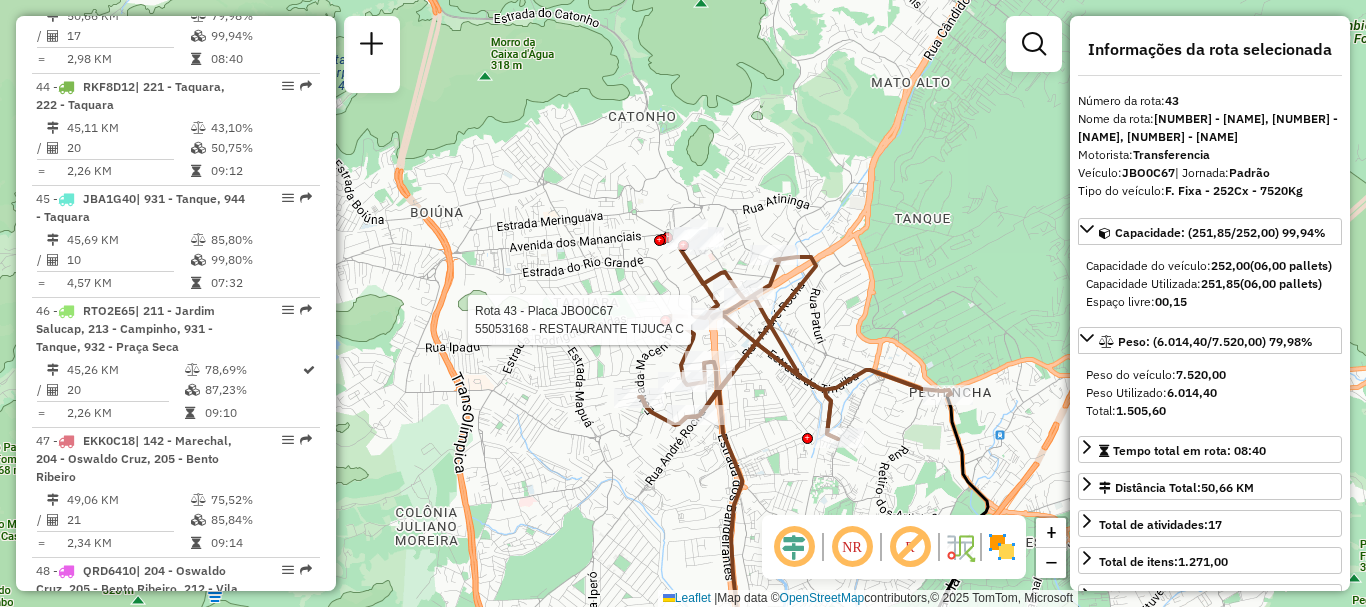 drag, startPoint x: 667, startPoint y: 237, endPoint x: 583, endPoint y: 307, distance: 109.3435 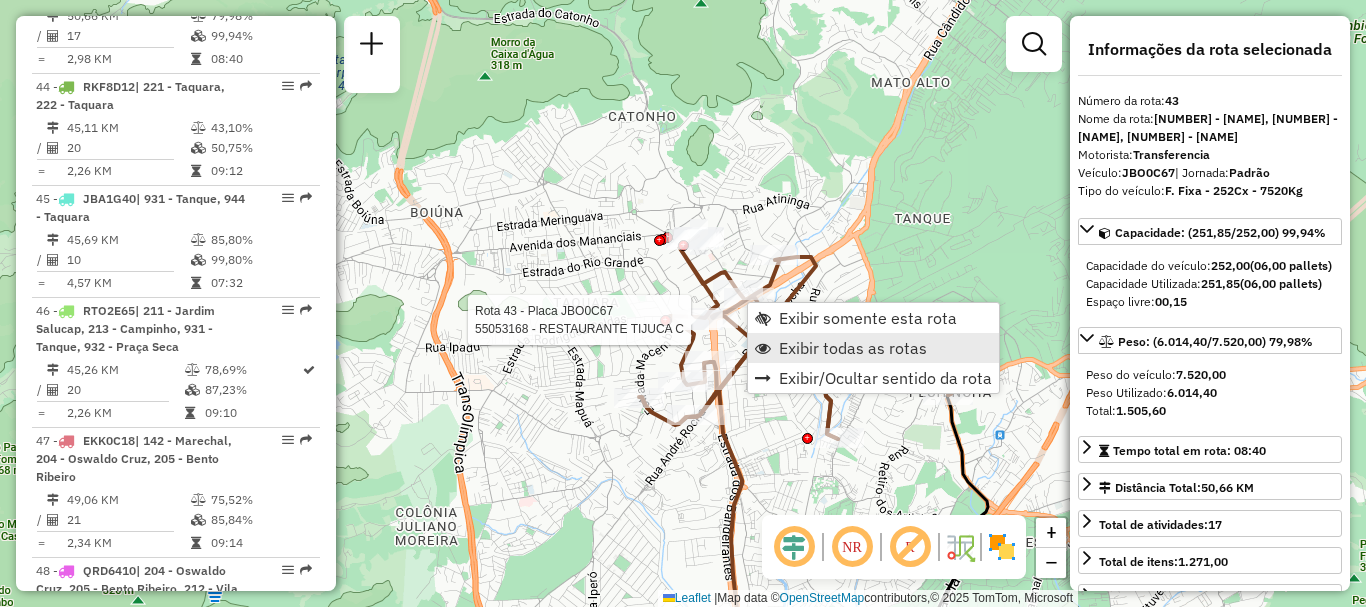 click on "Exibir todas as rotas" at bounding box center (853, 348) 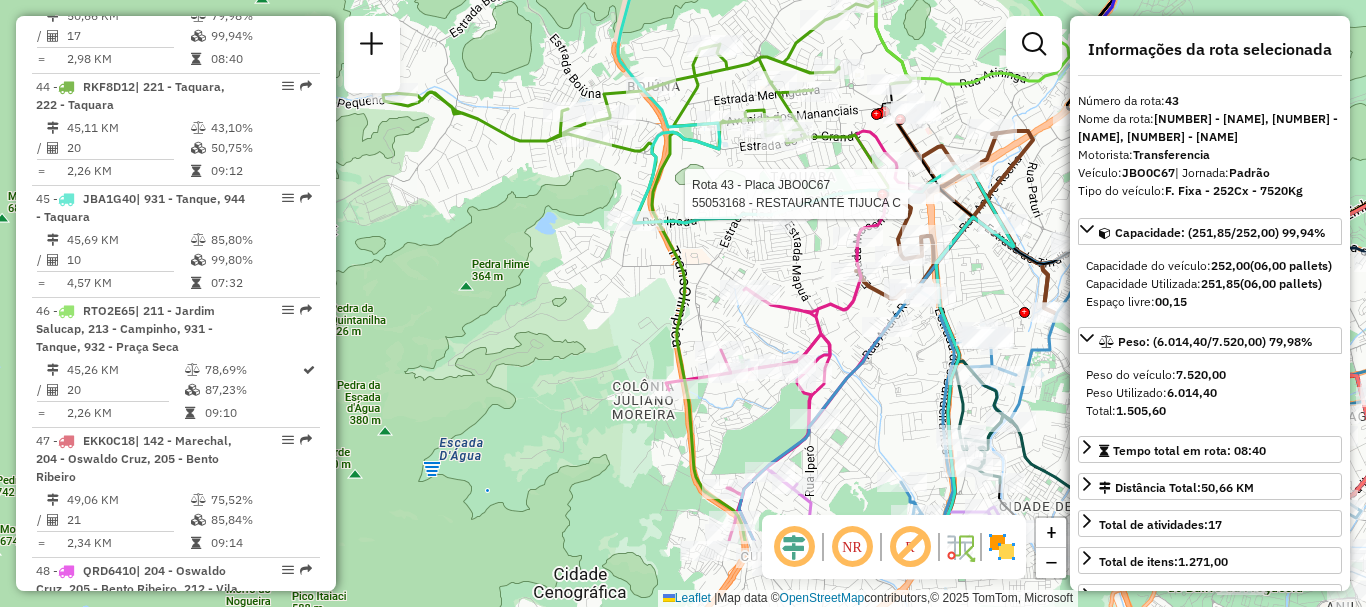 drag, startPoint x: 778, startPoint y: 441, endPoint x: 947, endPoint y: 288, distance: 227.9693 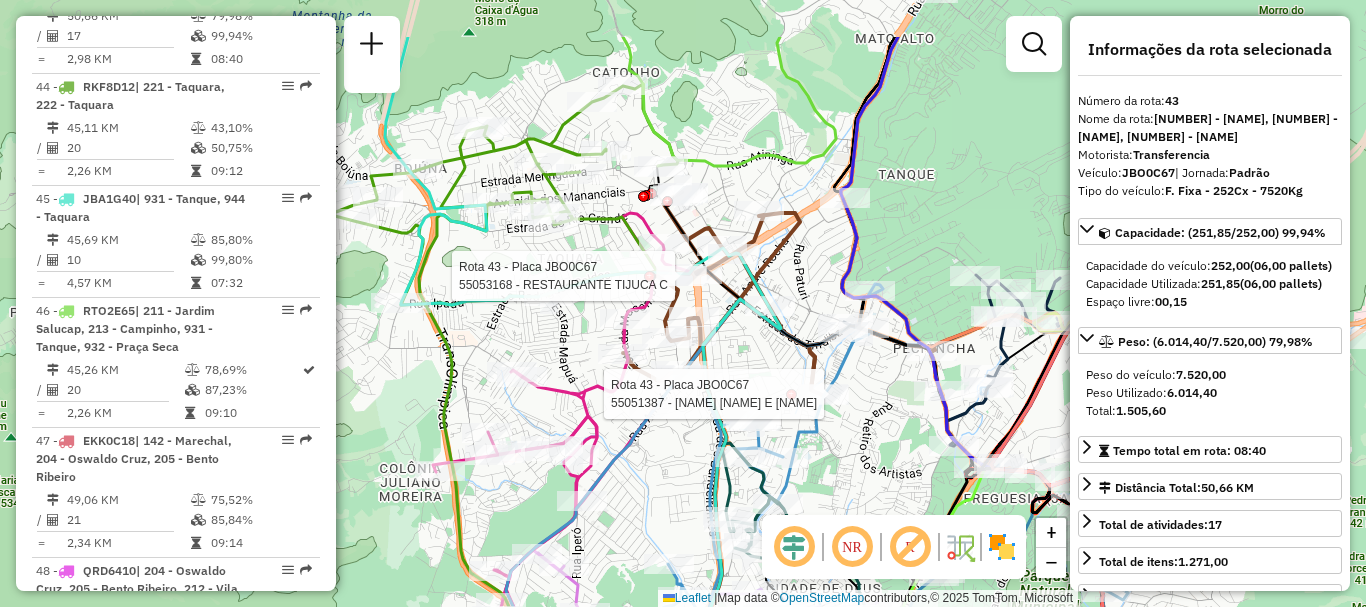 drag, startPoint x: 902, startPoint y: 366, endPoint x: 666, endPoint y: 474, distance: 259.53806 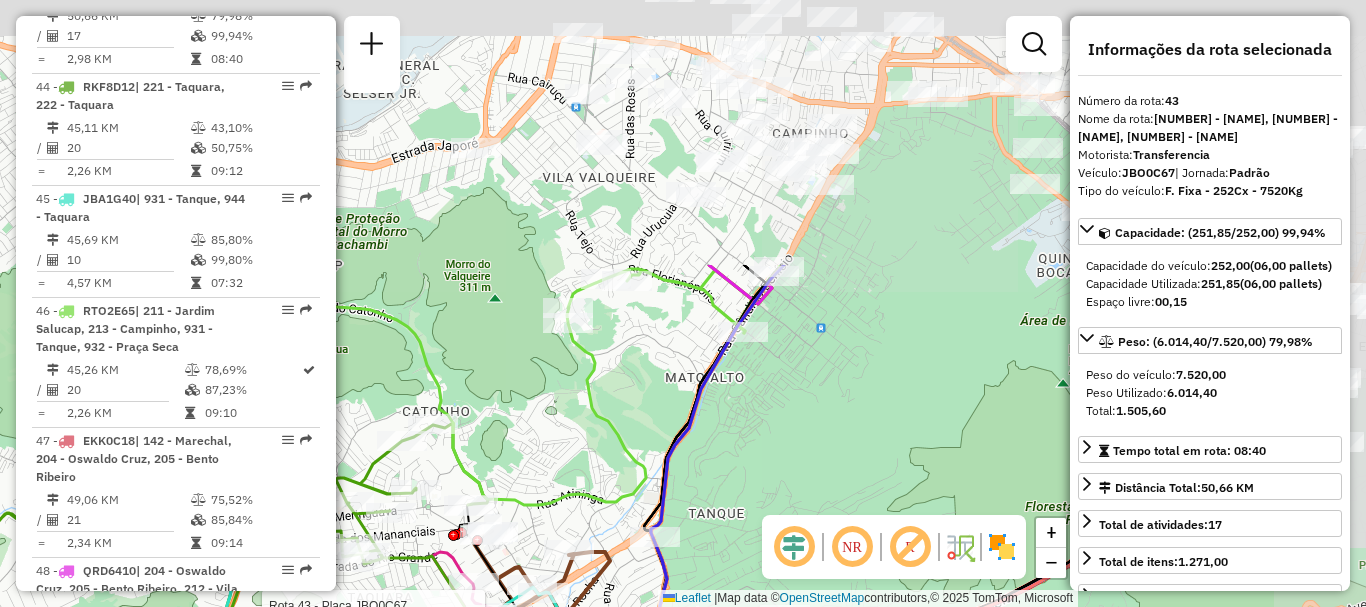 drag, startPoint x: 940, startPoint y: 121, endPoint x: 783, endPoint y: 448, distance: 362.73682 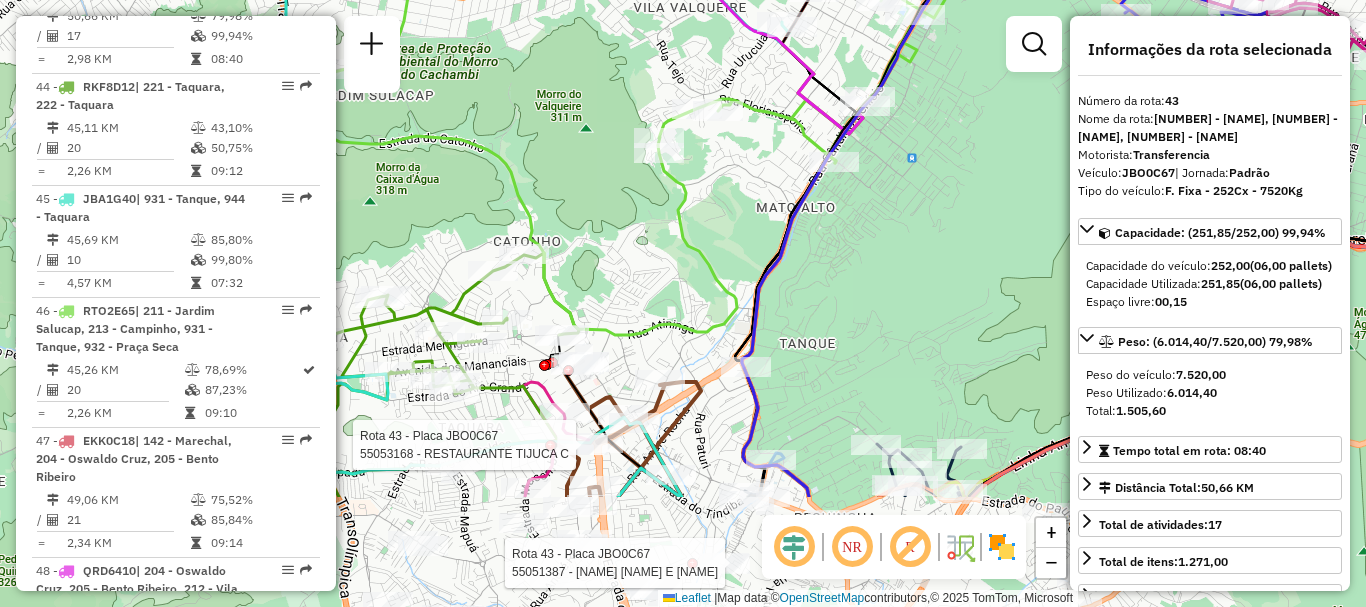drag, startPoint x: 872, startPoint y: 385, endPoint x: 963, endPoint y: 215, distance: 192.82376 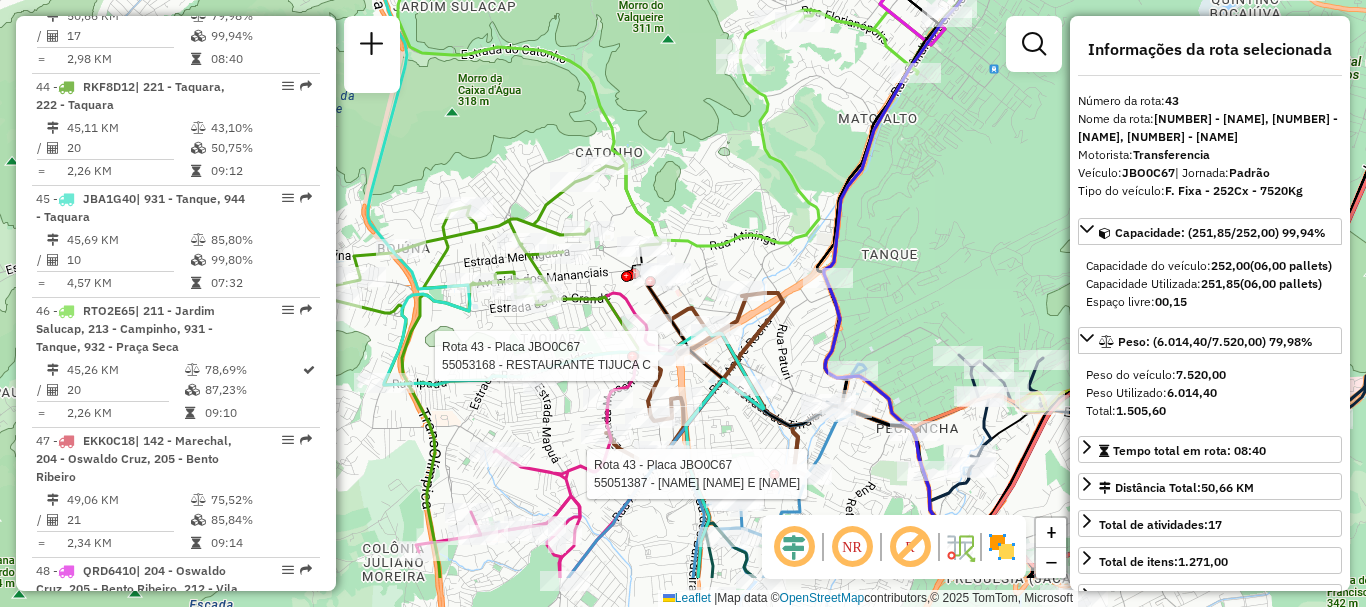 drag, startPoint x: 695, startPoint y: 269, endPoint x: 788, endPoint y: 142, distance: 157.4103 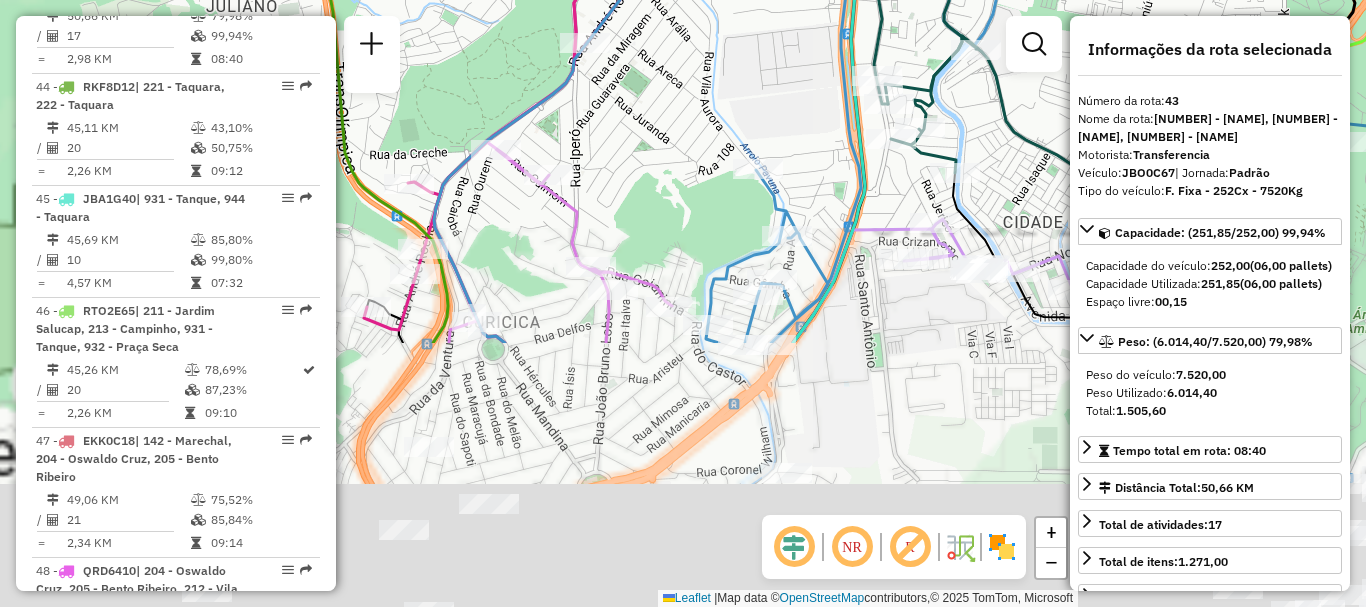 drag, startPoint x: 691, startPoint y: 428, endPoint x: 779, endPoint y: 92, distance: 347.3327 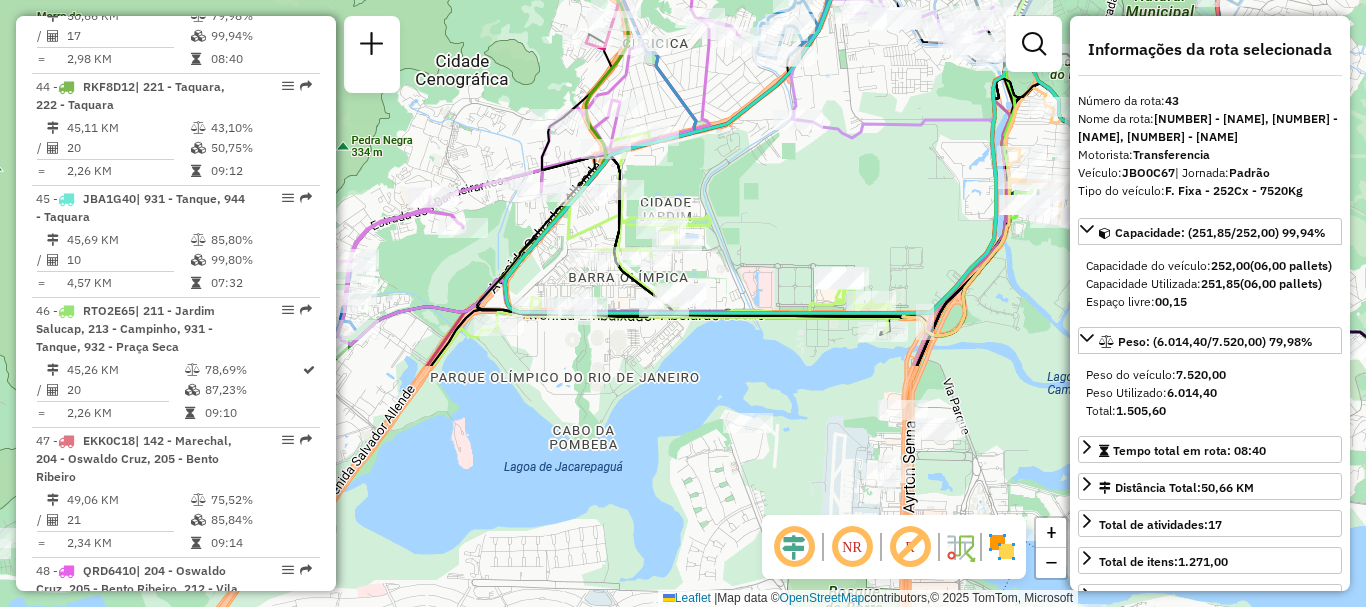 drag, startPoint x: 611, startPoint y: 383, endPoint x: 708, endPoint y: 82, distance: 316.2436 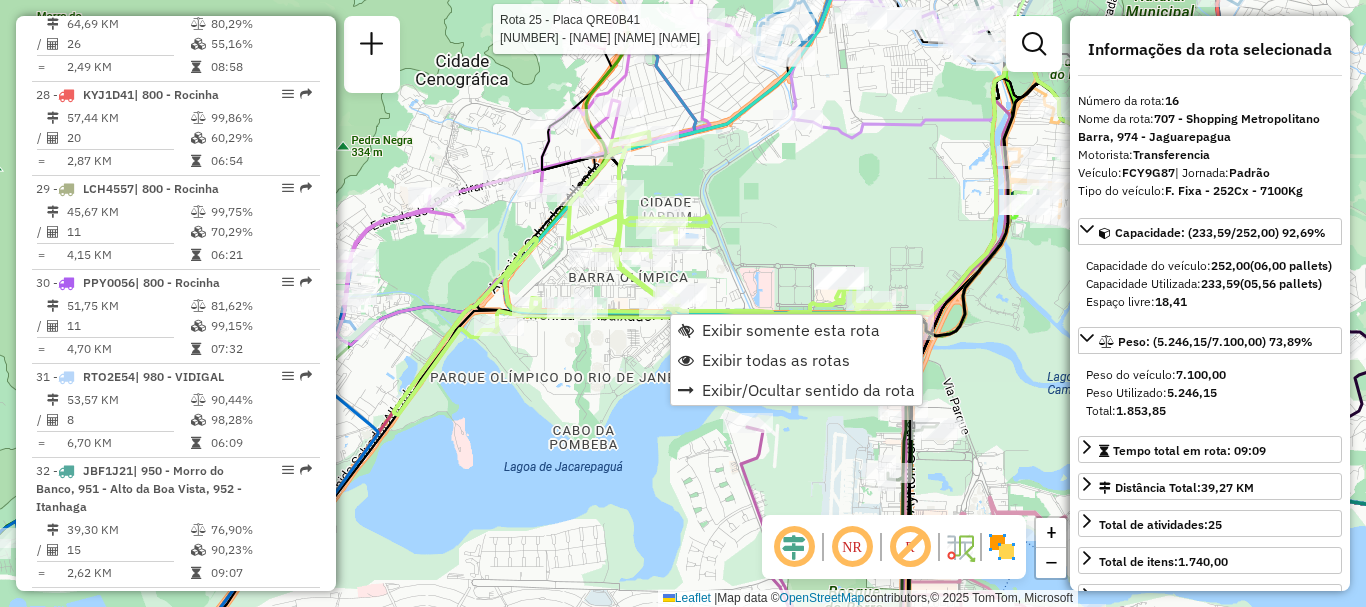scroll, scrollTop: 2500, scrollLeft: 0, axis: vertical 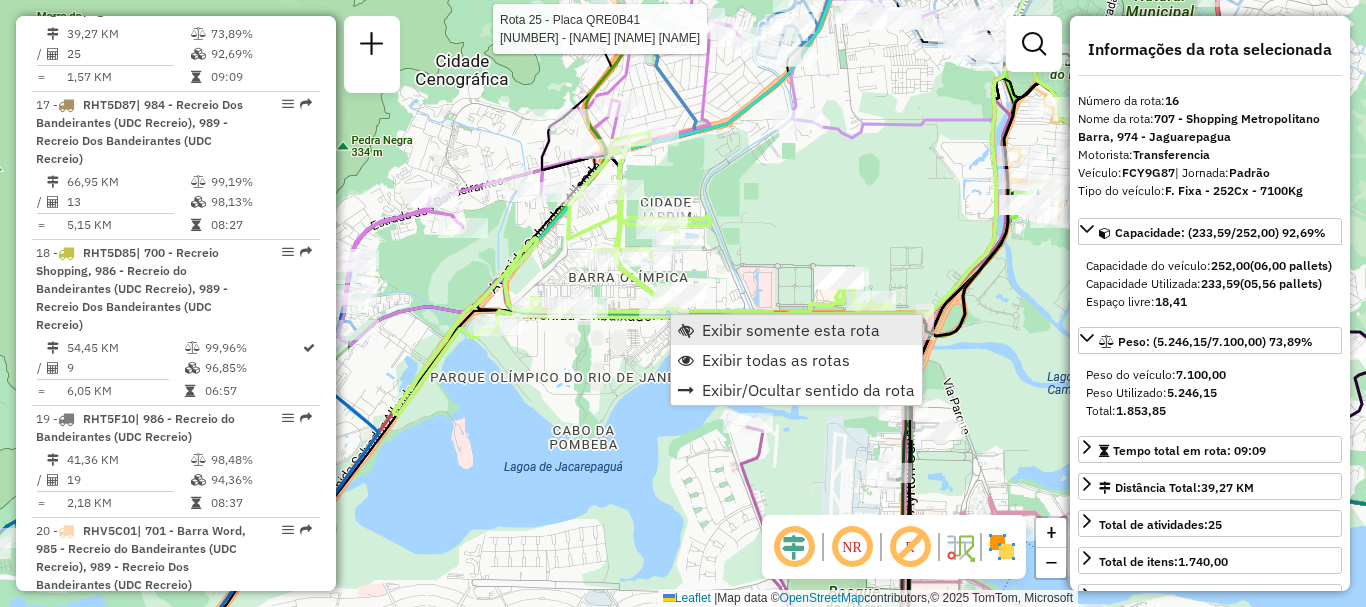 click on "Exibir somente esta rota" at bounding box center [791, 330] 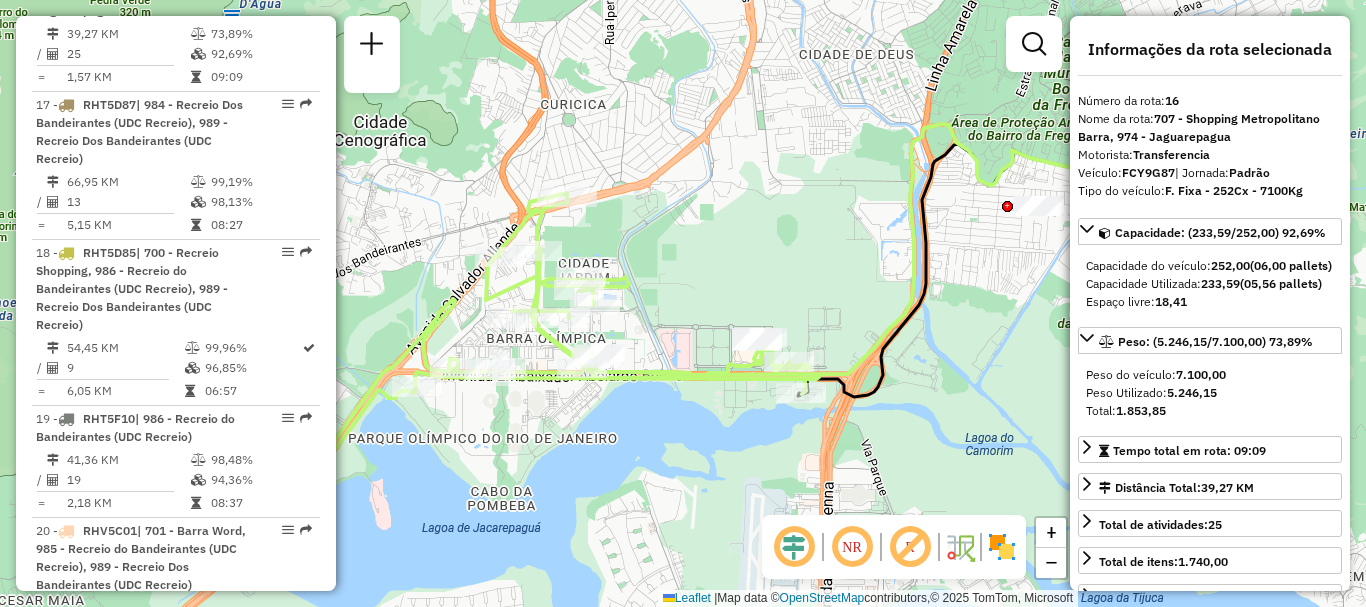 drag, startPoint x: 726, startPoint y: 255, endPoint x: 788, endPoint y: 252, distance: 62.072536 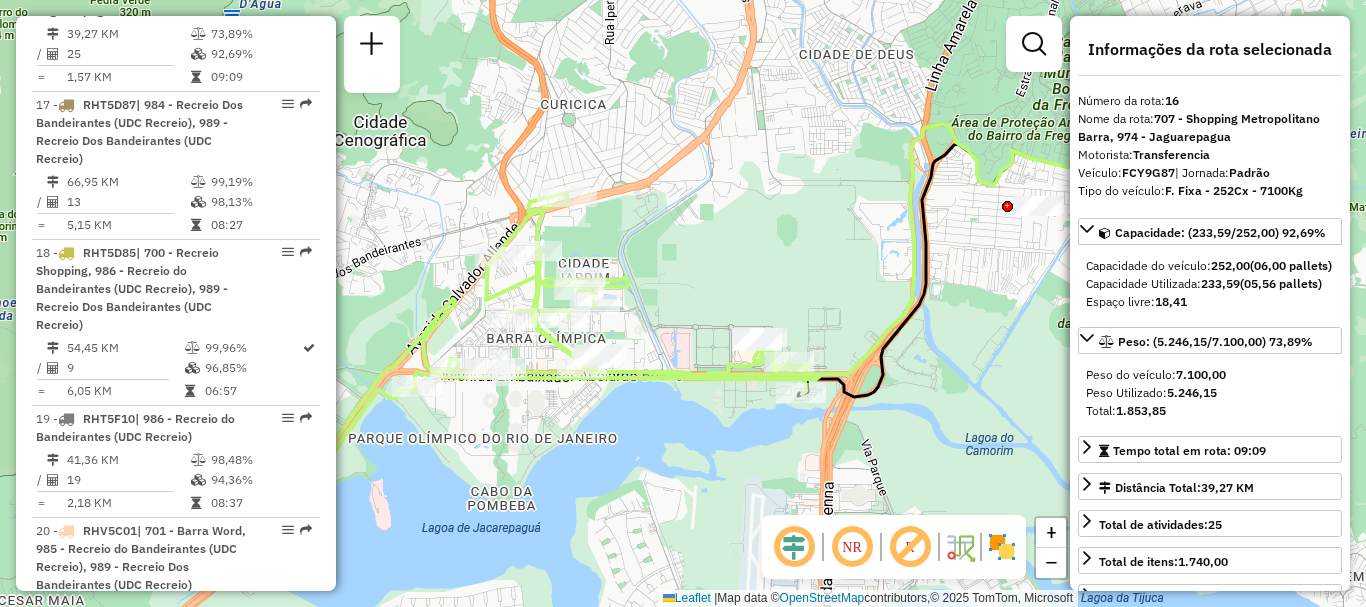 click on "Janela de atendimento Grade de atendimento Capacidade Transportadoras Veículos Cliente Pedidos  Rotas Selecione os dias de semana para filtrar as janelas de atendimento  Seg   Ter   Qua   Qui   Sex   Sáb   Dom  Informe o período da janela de atendimento: De: Até:  Filtrar exatamente a janela do cliente  Considerar janela de atendimento padrão  Selecione os dias de semana para filtrar as grades de atendimento  Seg   Ter   Qua   Qui   Sex   Sáb   Dom   Considerar clientes sem dia de atendimento cadastrado  Clientes fora do dia de atendimento selecionado Filtrar as atividades entre os valores definidos abaixo:  Peso mínimo:   Peso máximo:   Cubagem mínima:   Cubagem máxima:   De:   Até:  Filtrar as atividades entre o tempo de atendimento definido abaixo:  De:   Até:   Considerar capacidade total dos clientes não roteirizados Transportadora: Selecione um ou mais itens Tipo de veículo: Selecione um ou mais itens Veículo: Selecione um ou mais itens Motorista: Selecione um ou mais itens Nome: Rótulo:" 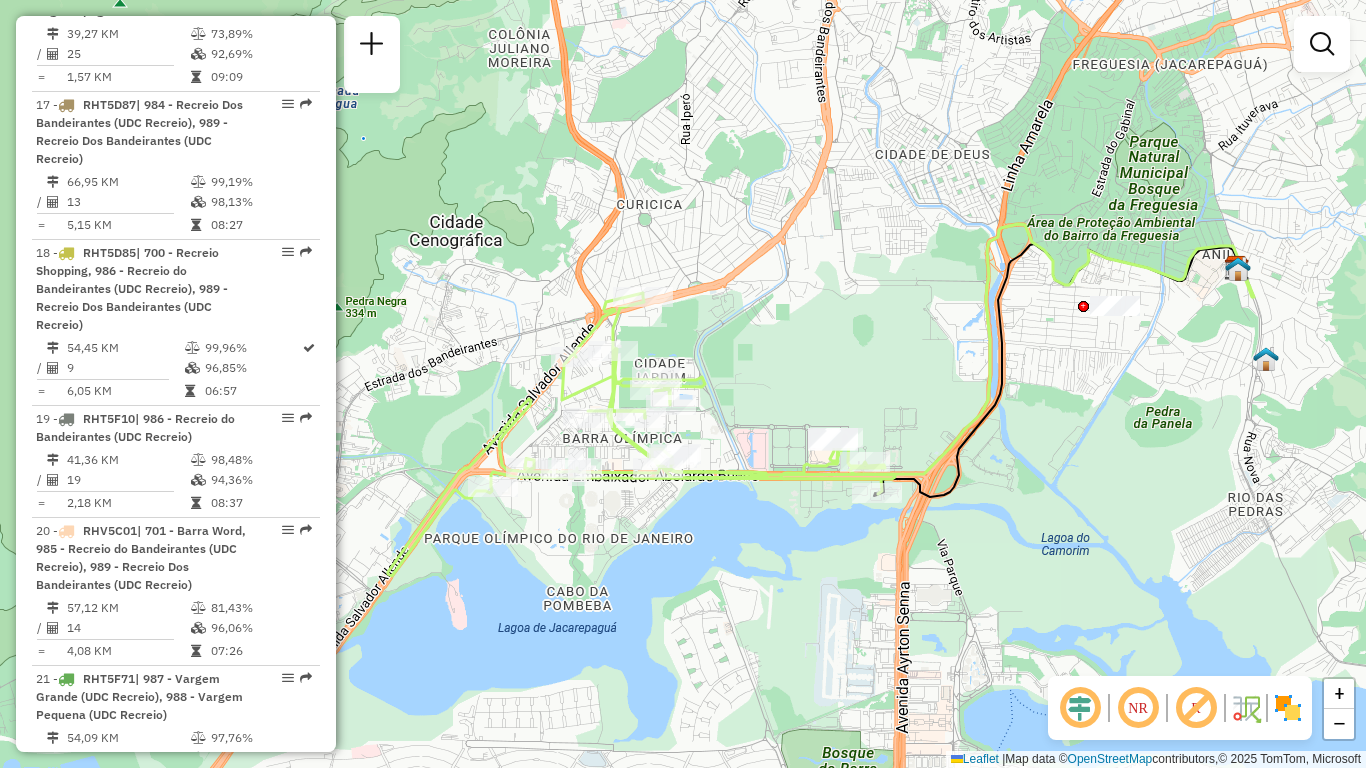 drag, startPoint x: 818, startPoint y: 345, endPoint x: 894, endPoint y: 365, distance: 78.58753 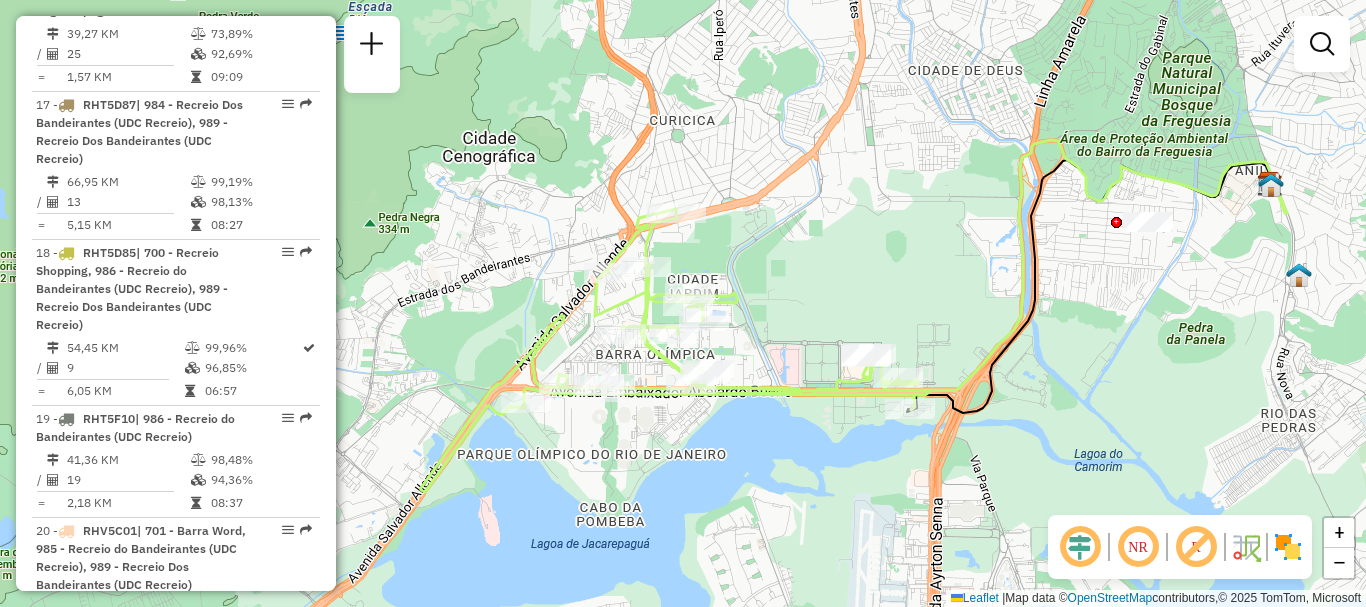 drag, startPoint x: 825, startPoint y: 273, endPoint x: 858, endPoint y: 269, distance: 33.24154 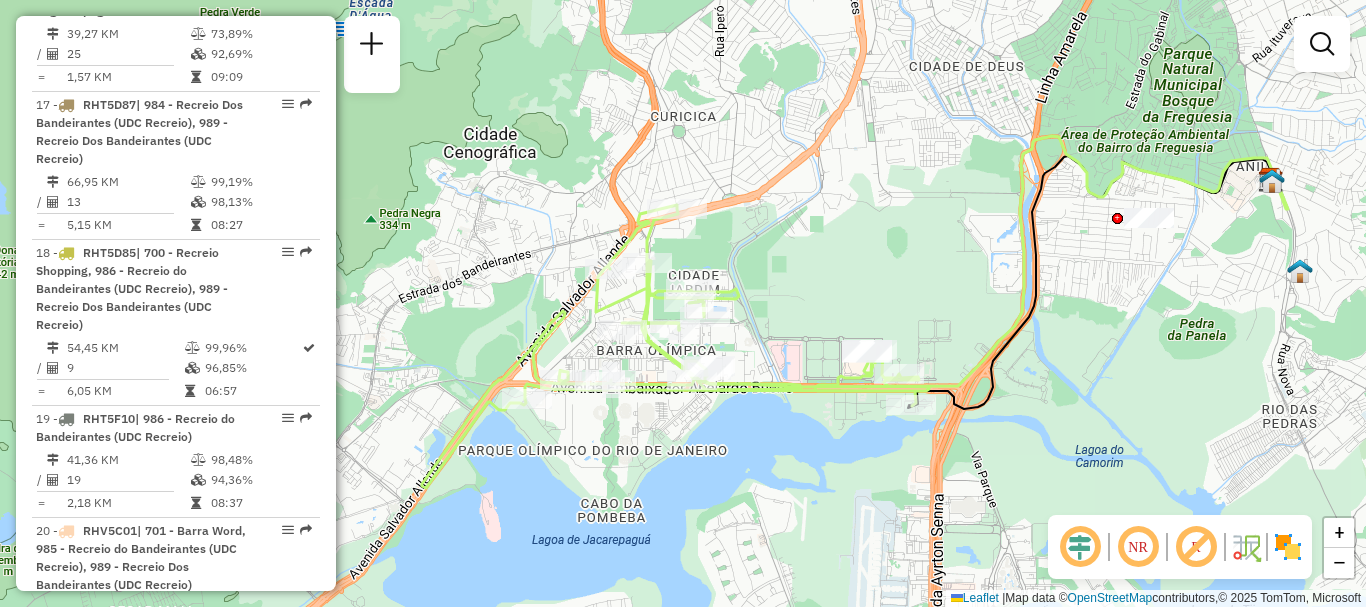 click on "Janela de atendimento Grade de atendimento Capacidade Transportadoras Veículos Cliente Pedidos  Rotas Selecione os dias de semana para filtrar as janelas de atendimento  Seg   Ter   Qua   Qui   Sex   Sáb   Dom  Informe o período da janela de atendimento: De: Até:  Filtrar exatamente a janela do cliente  Considerar janela de atendimento padrão  Selecione os dias de semana para filtrar as grades de atendimento  Seg   Ter   Qua   Qui   Sex   Sáb   Dom   Considerar clientes sem dia de atendimento cadastrado  Clientes fora do dia de atendimento selecionado Filtrar as atividades entre os valores definidos abaixo:  Peso mínimo:   Peso máximo:   Cubagem mínima:   Cubagem máxima:   De:   Até:  Filtrar as atividades entre o tempo de atendimento definido abaixo:  De:   Até:   Considerar capacidade total dos clientes não roteirizados Transportadora: Selecione um ou mais itens Tipo de veículo: Selecione um ou mais itens Veículo: Selecione um ou mais itens Motorista: Selecione um ou mais itens Nome: Rótulo:" 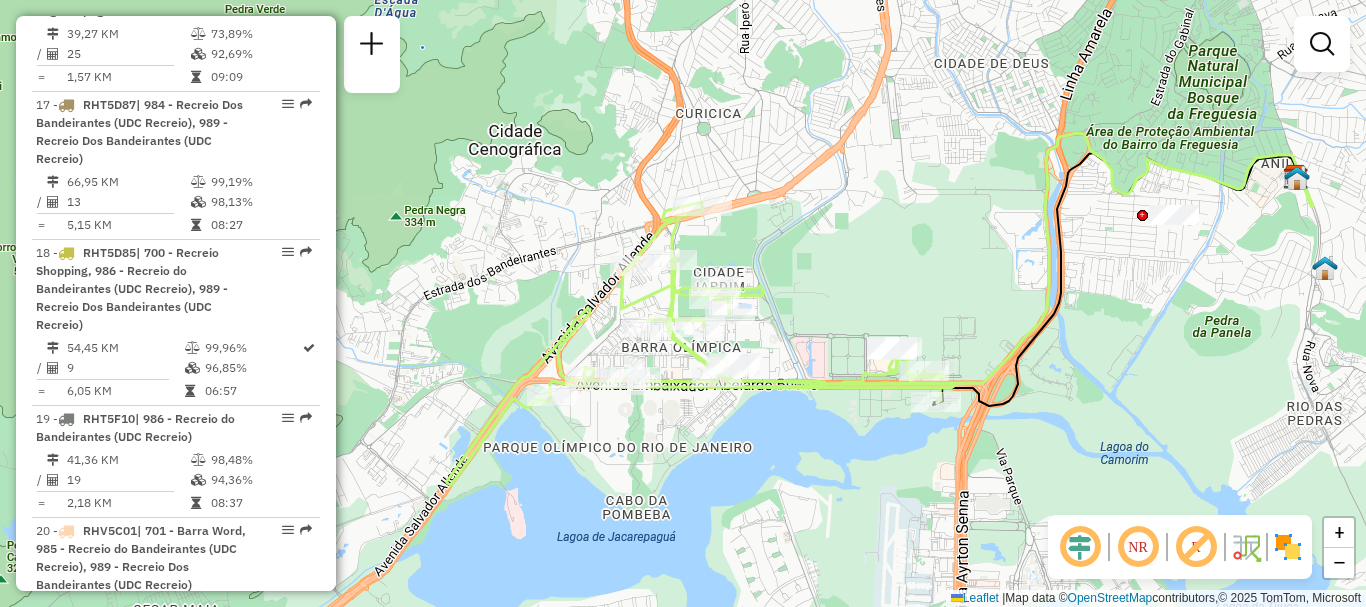 drag, startPoint x: 700, startPoint y: 442, endPoint x: 726, endPoint y: 439, distance: 26.172504 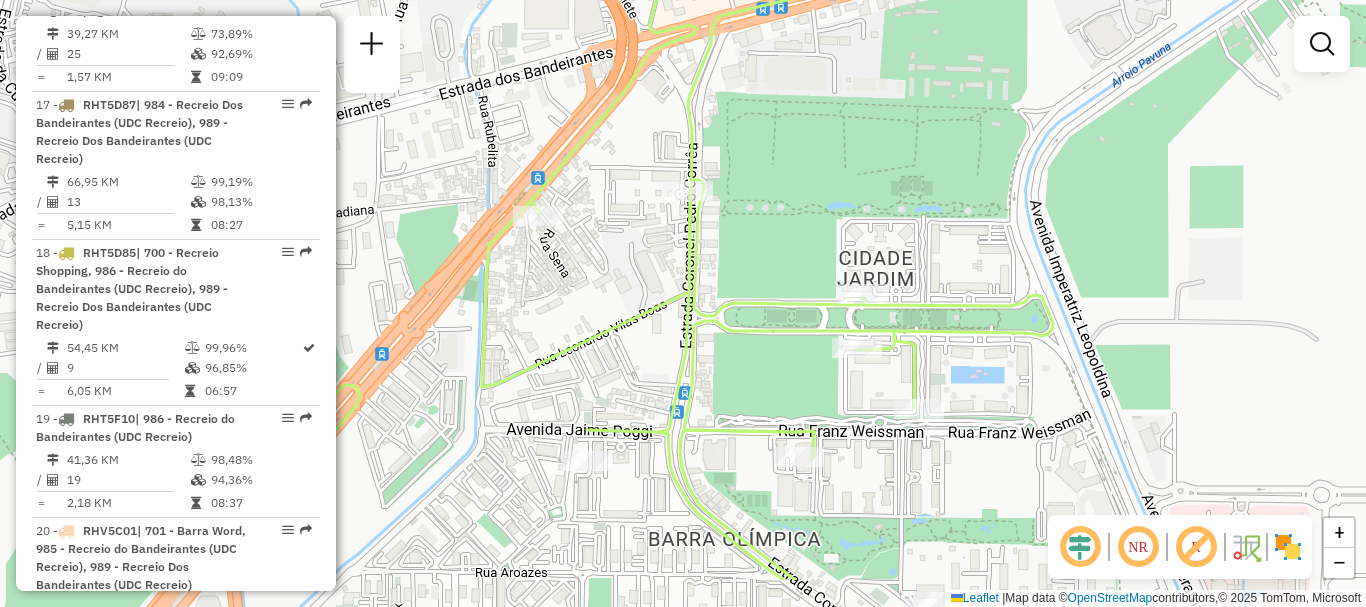 drag, startPoint x: 719, startPoint y: 253, endPoint x: 841, endPoint y: 121, distance: 179.74426 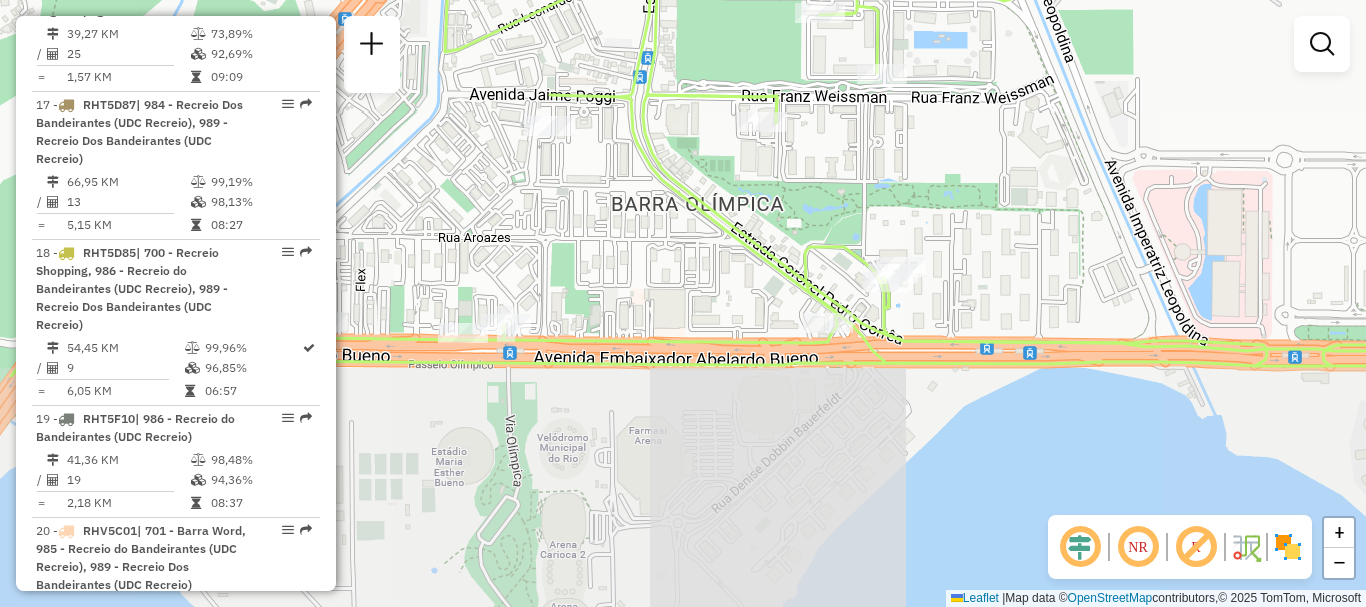 drag, startPoint x: 966, startPoint y: 472, endPoint x: 908, endPoint y: 182, distance: 295.74313 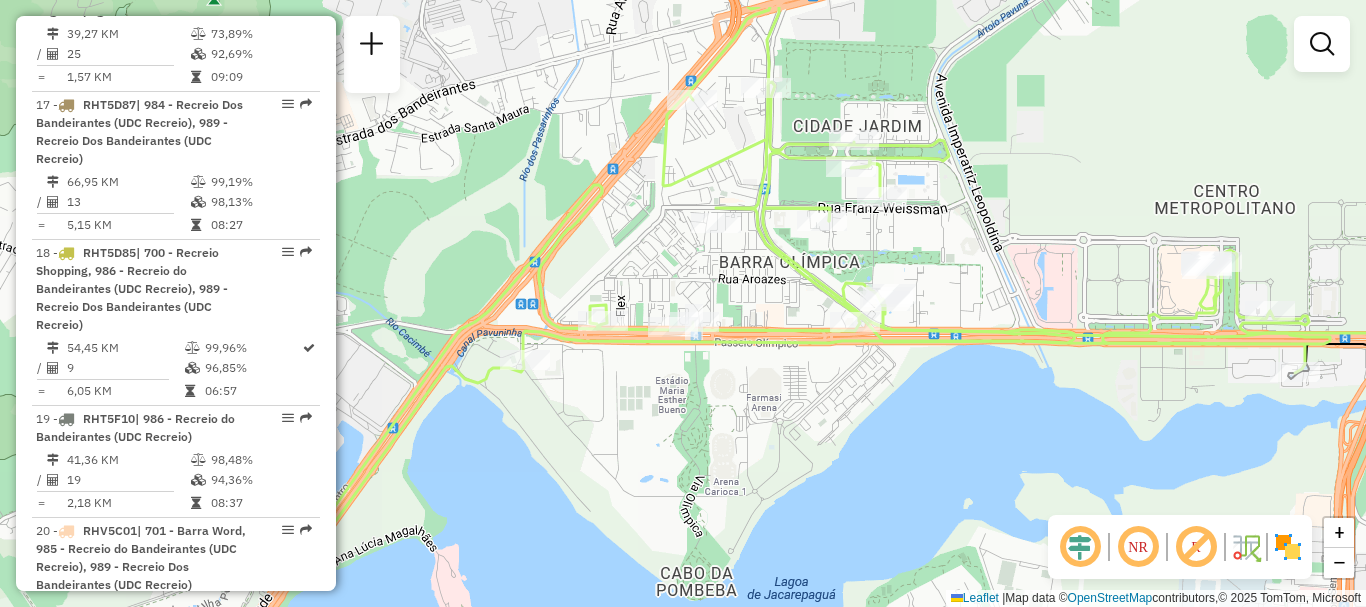 drag, startPoint x: 891, startPoint y: 327, endPoint x: 878, endPoint y: 407, distance: 81.04937 